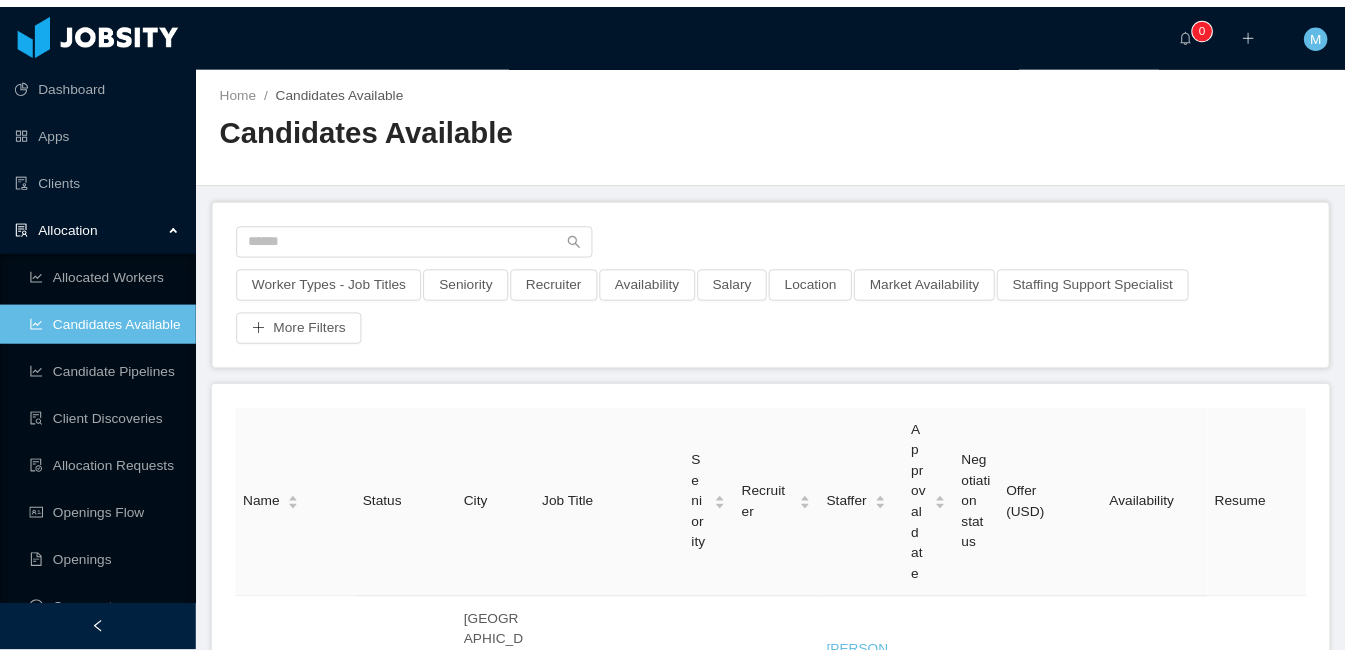 scroll, scrollTop: 0, scrollLeft: 0, axis: both 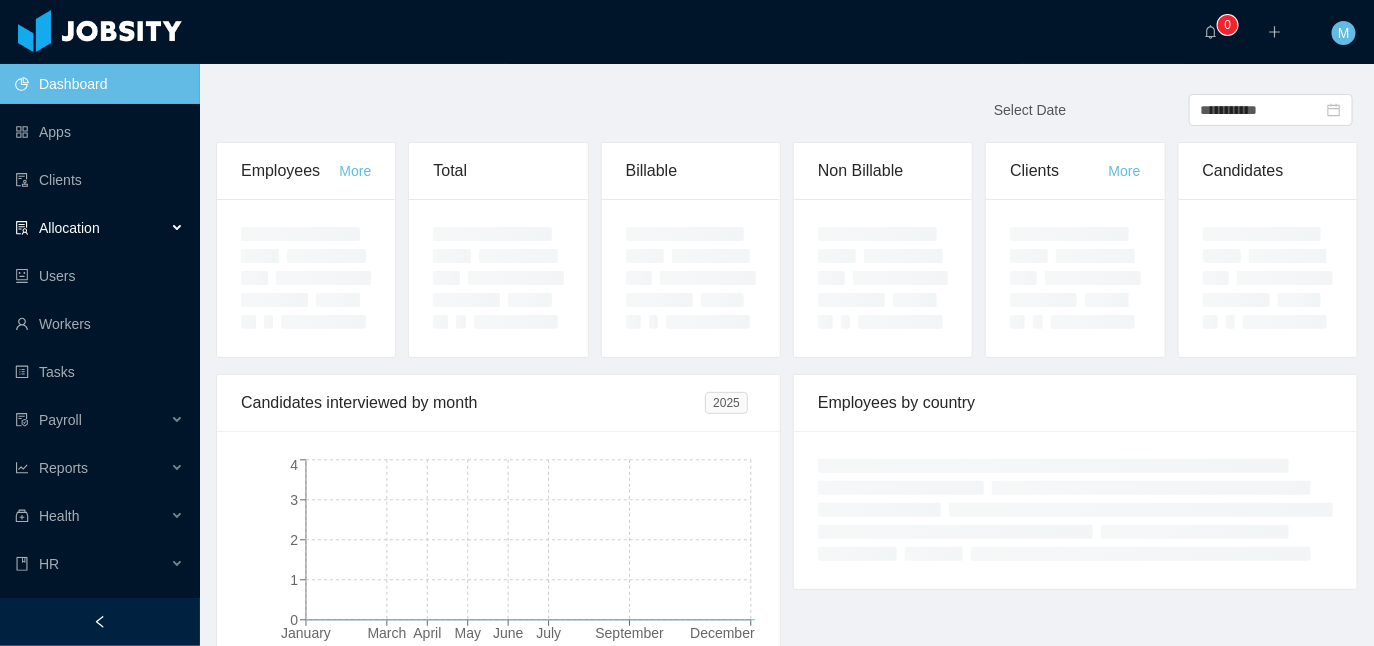 click on "Allocation" at bounding box center [69, 228] 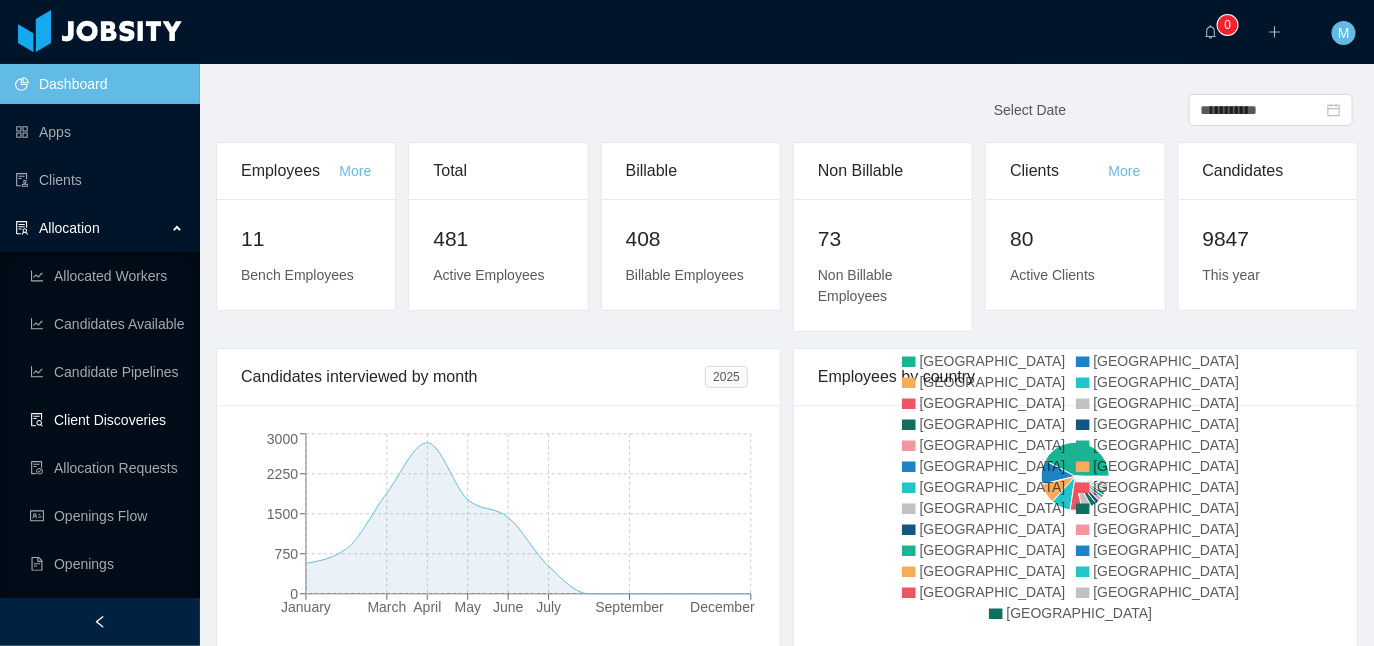 click on "Client Discoveries" at bounding box center [107, 420] 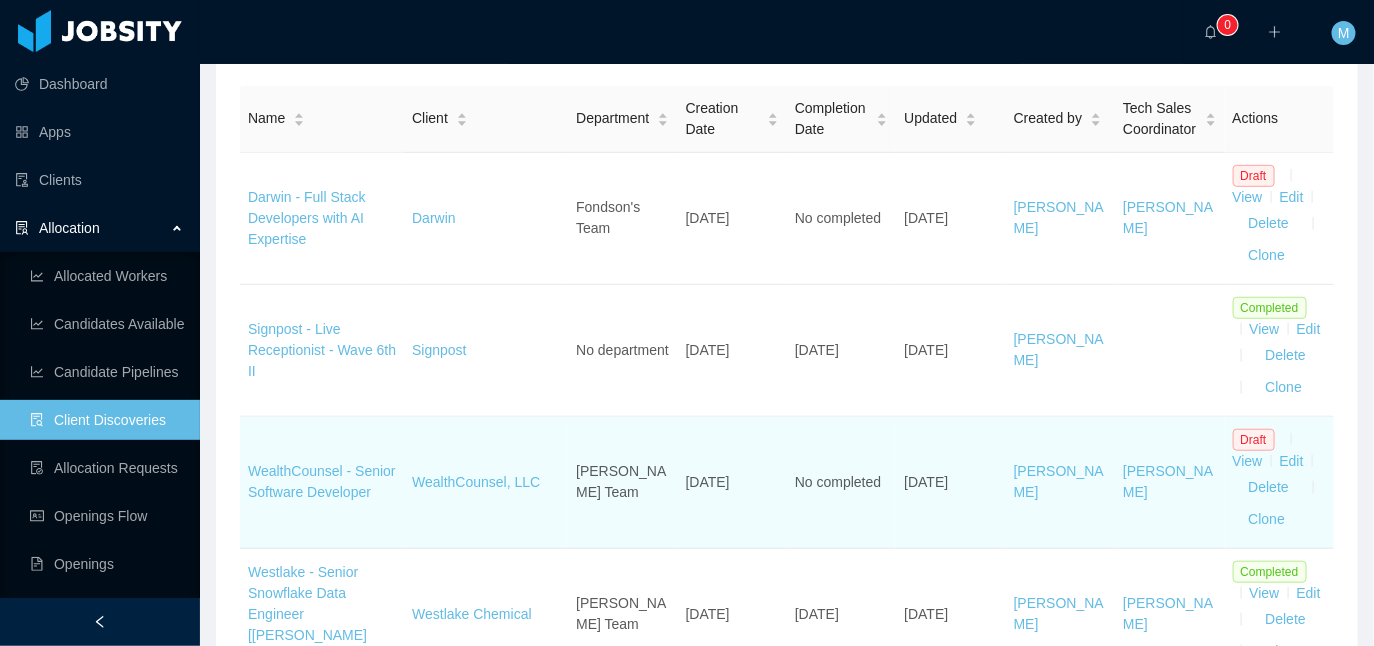 scroll, scrollTop: 301, scrollLeft: 0, axis: vertical 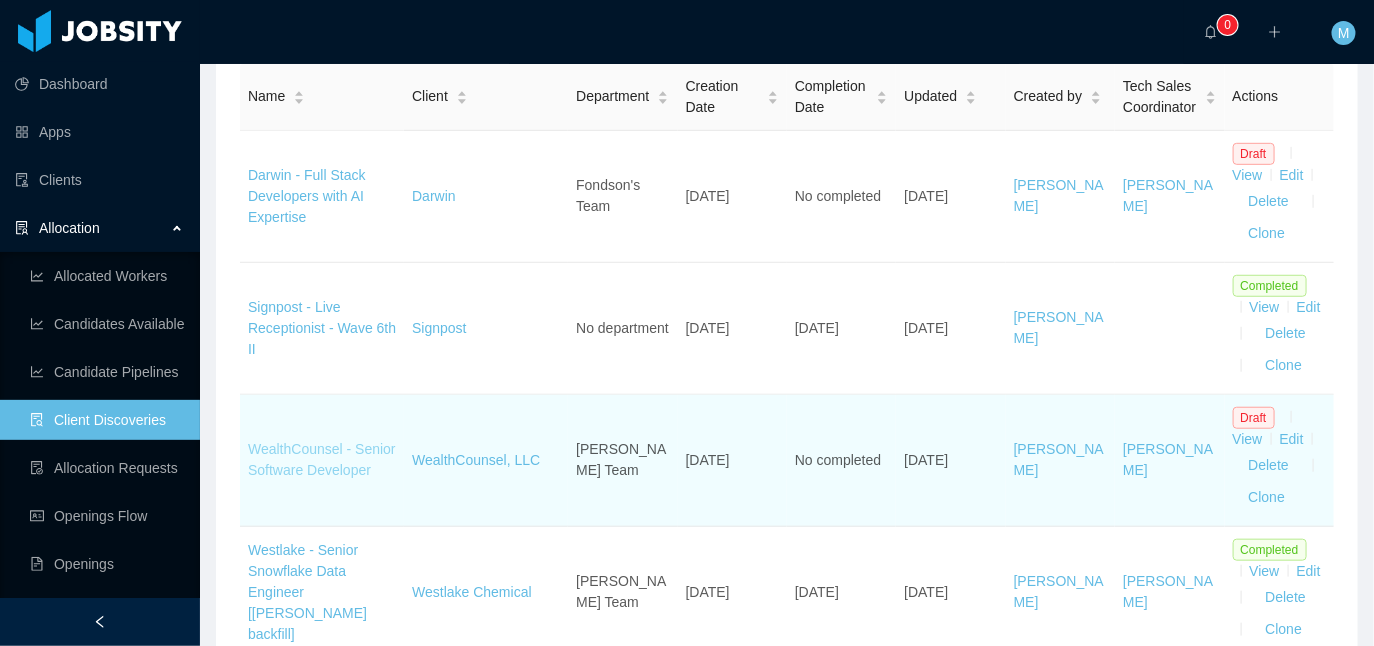 click on "WealthCounsel - Senior Software Developer" at bounding box center [322, 459] 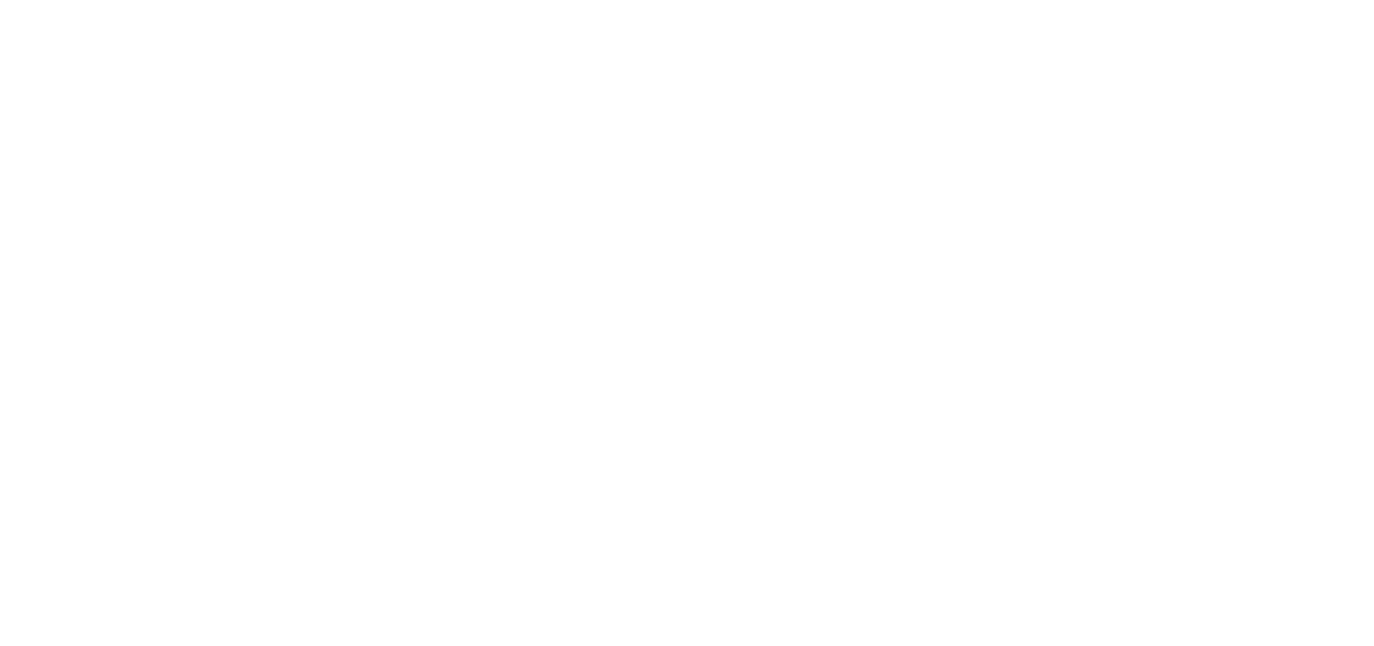 scroll, scrollTop: 0, scrollLeft: 0, axis: both 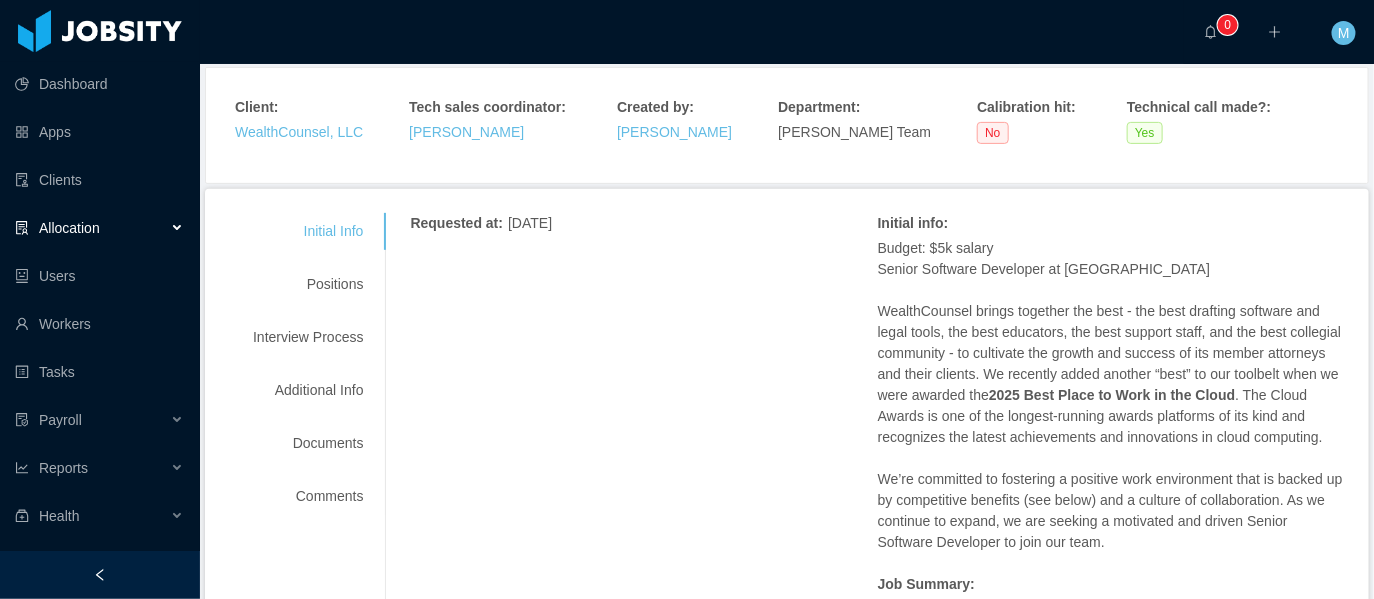 click on "Initial Info Positions Interview Process Additional Info Documents Comments" at bounding box center [308, 364] 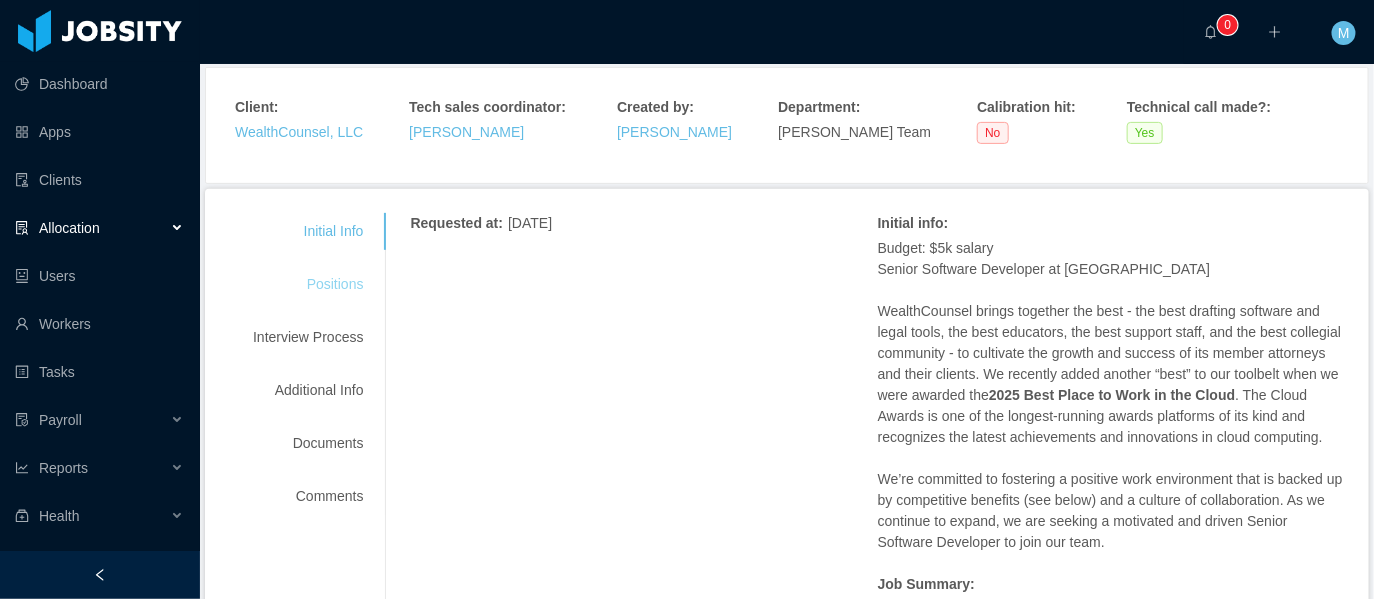 click on "Positions" at bounding box center [308, 284] 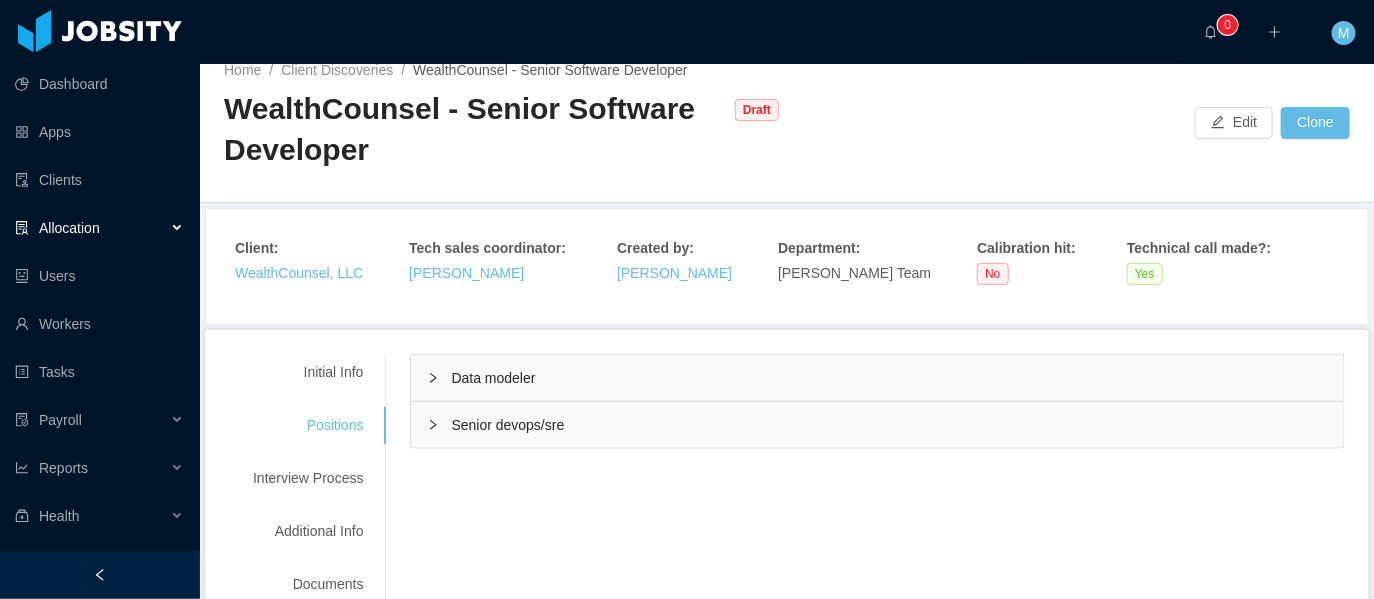 scroll, scrollTop: 22, scrollLeft: 0, axis: vertical 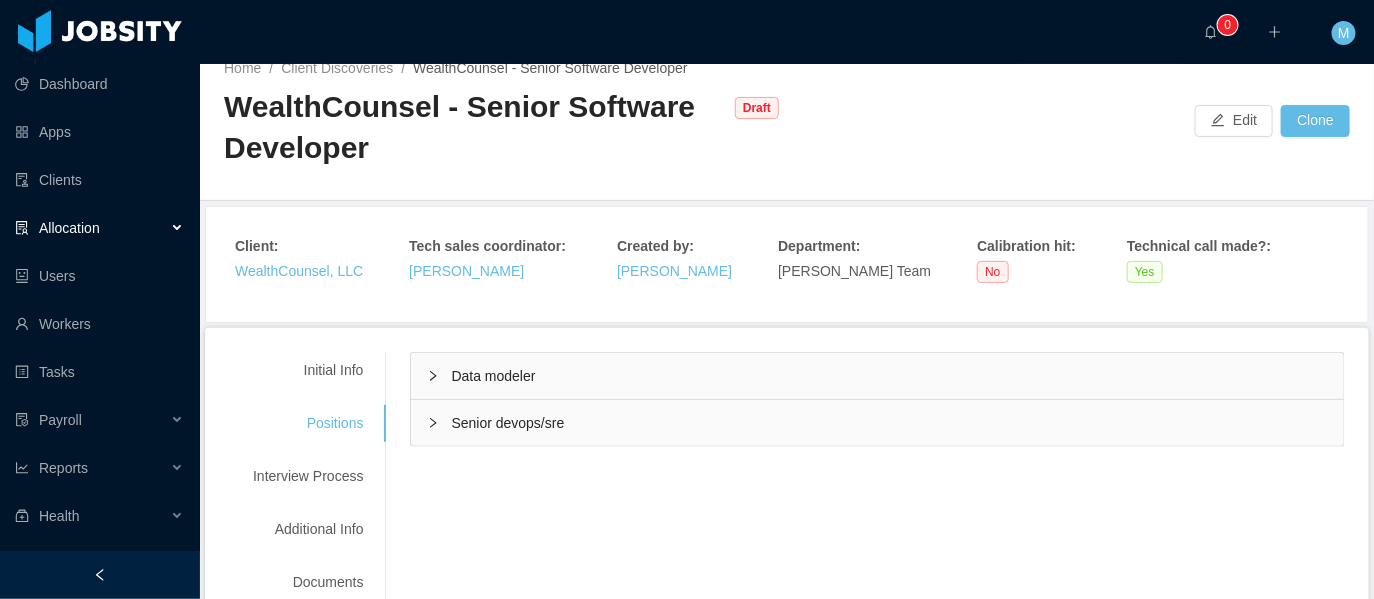 click on "Data modeler" at bounding box center (493, 376) 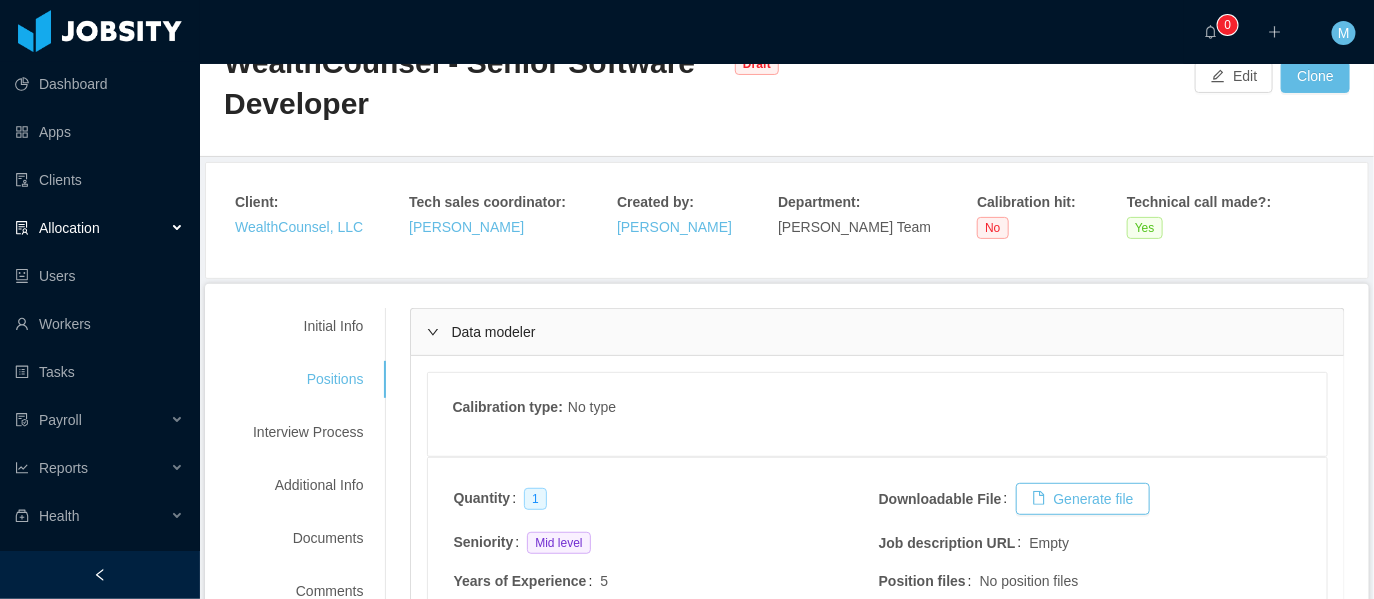 scroll, scrollTop: 0, scrollLeft: 0, axis: both 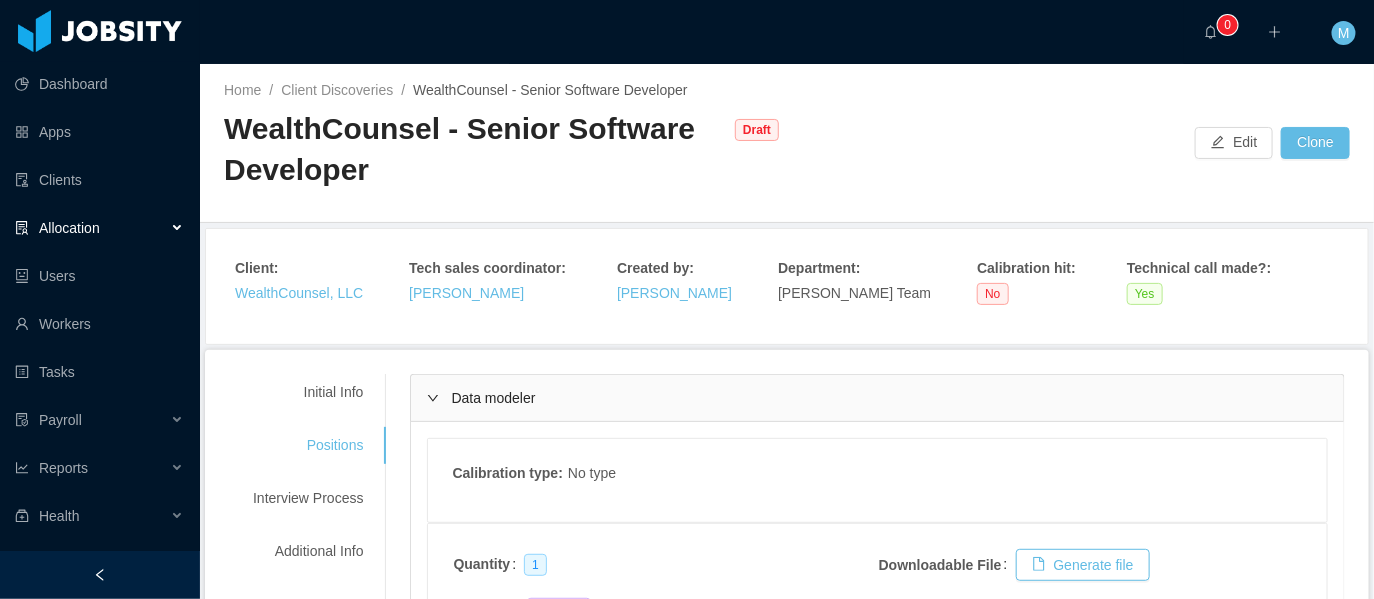 click on "Data modeler" at bounding box center (493, 398) 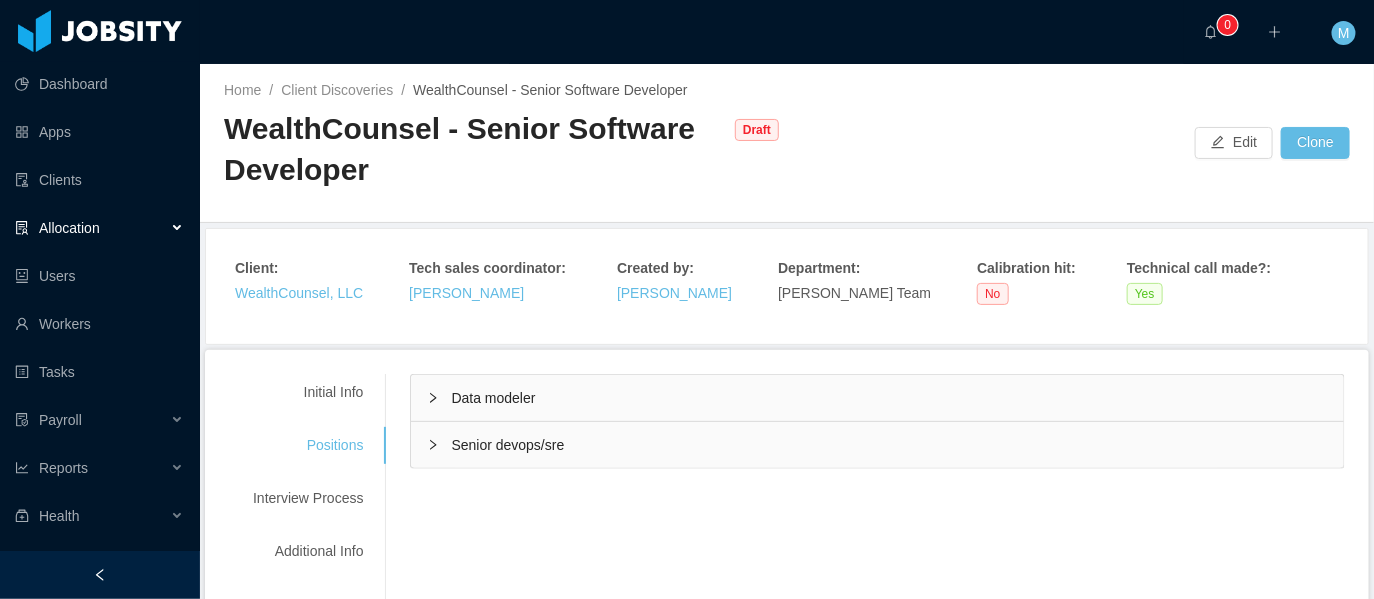 scroll, scrollTop: 159, scrollLeft: 0, axis: vertical 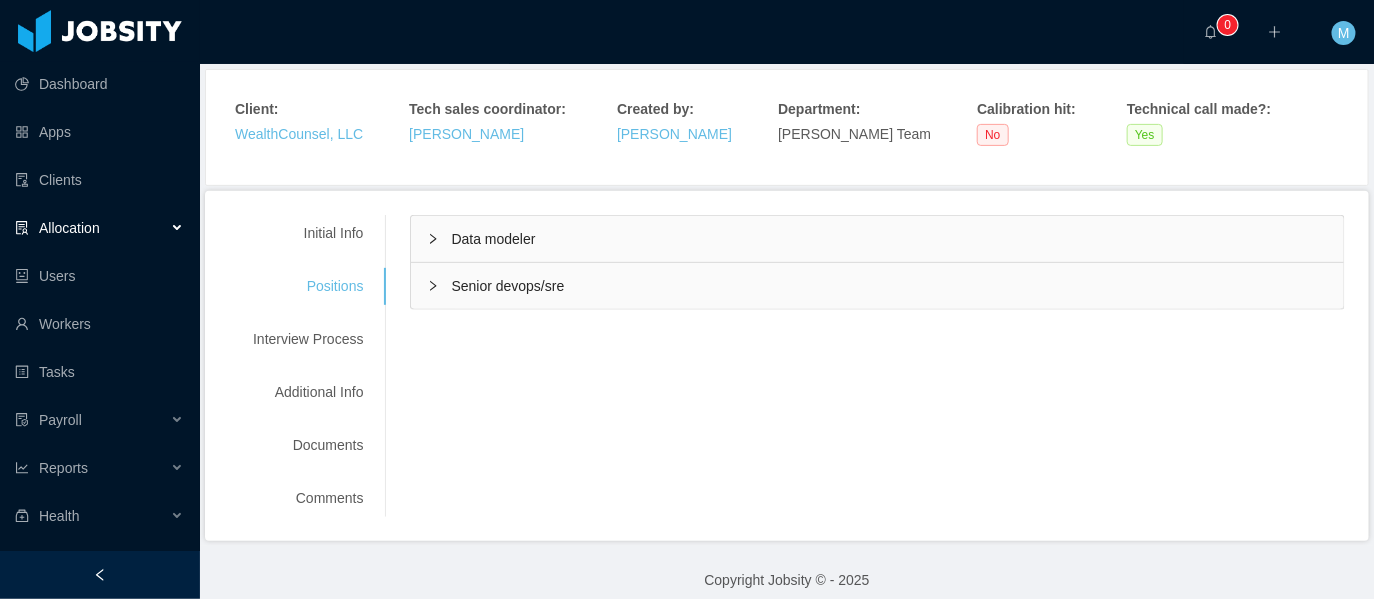 click on "Senior devops/sre" at bounding box center [507, 286] 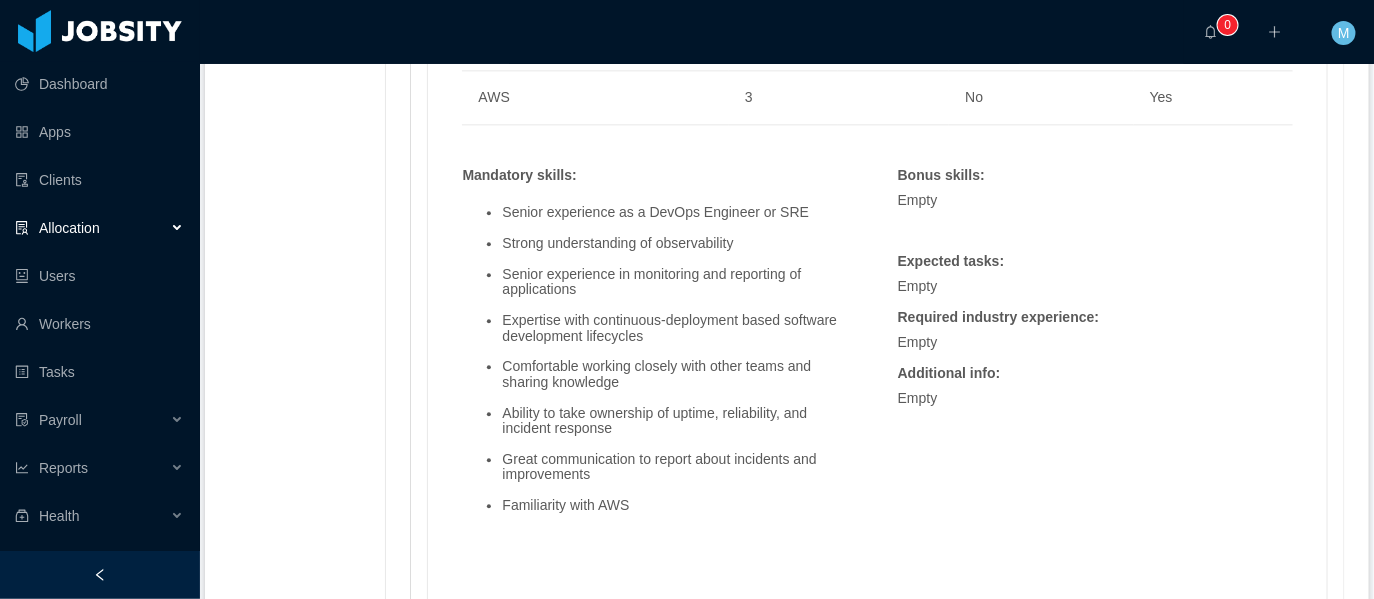 scroll, scrollTop: 1526, scrollLeft: 0, axis: vertical 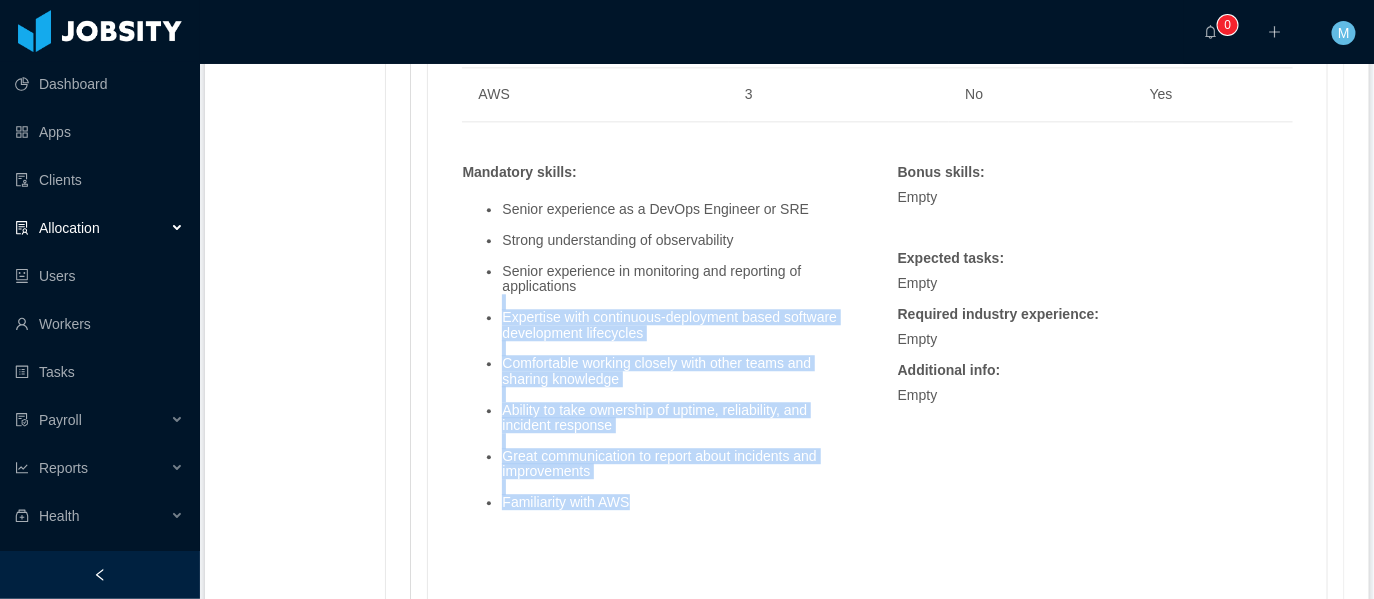 drag, startPoint x: 675, startPoint y: 498, endPoint x: 514, endPoint y: 301, distance: 254.42091 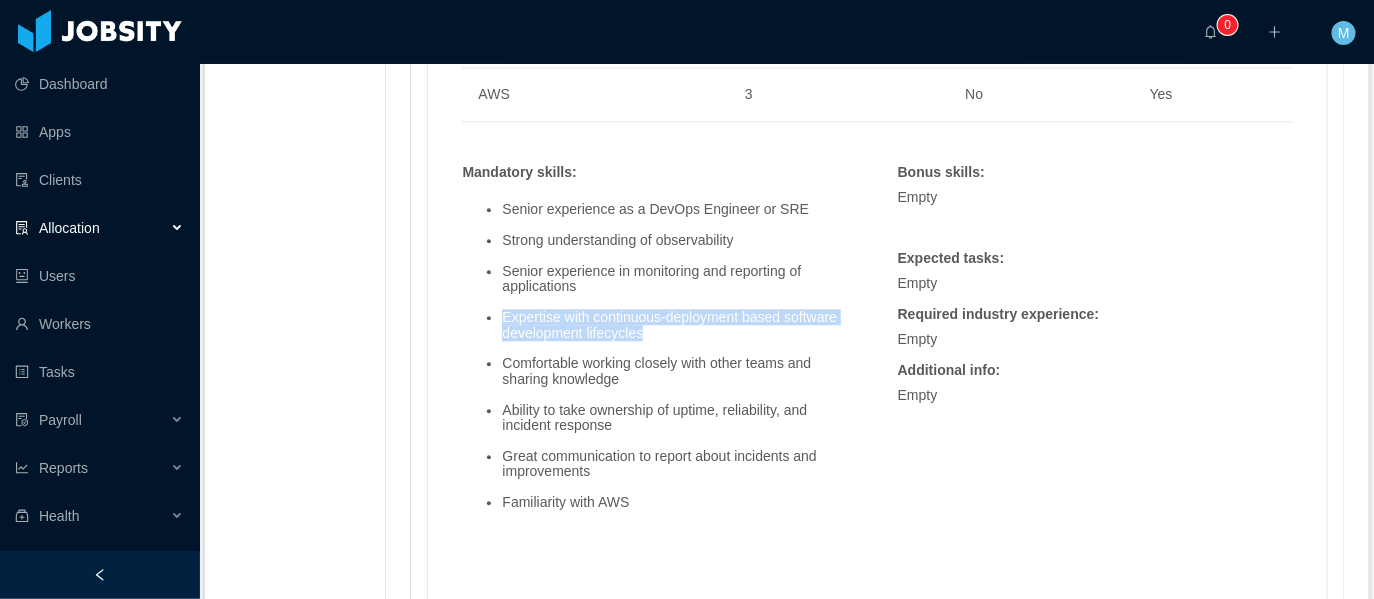 drag, startPoint x: 663, startPoint y: 328, endPoint x: 501, endPoint y: 318, distance: 162.30835 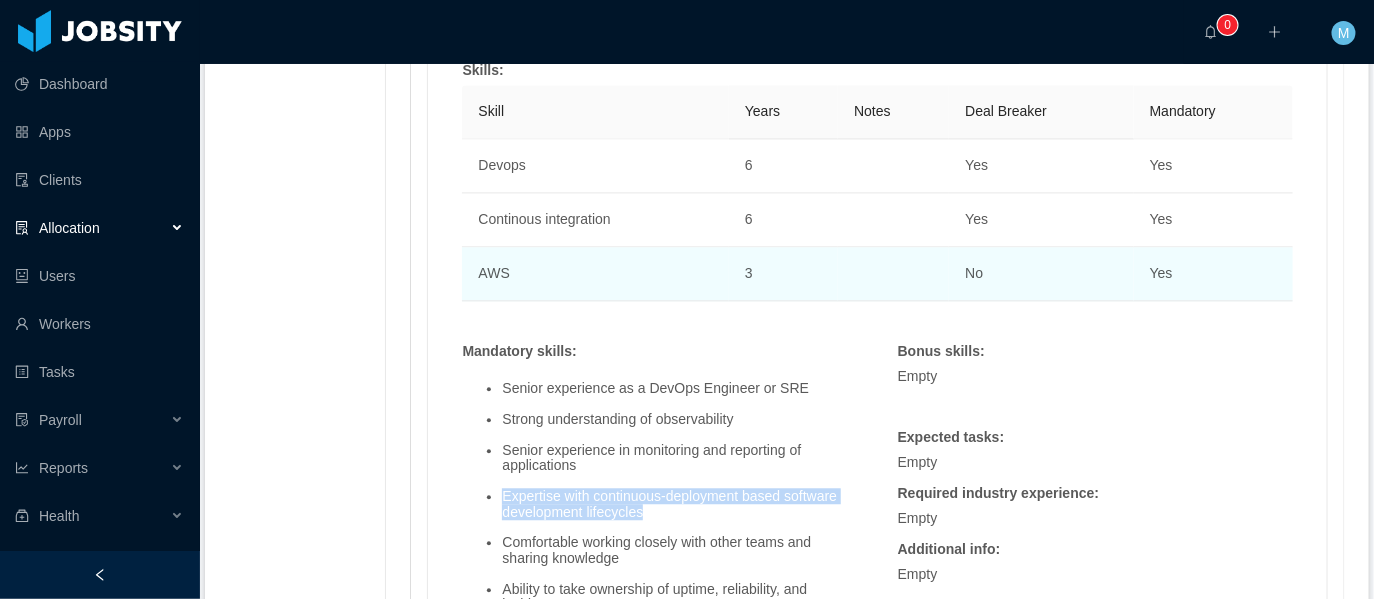 scroll, scrollTop: 1350, scrollLeft: 0, axis: vertical 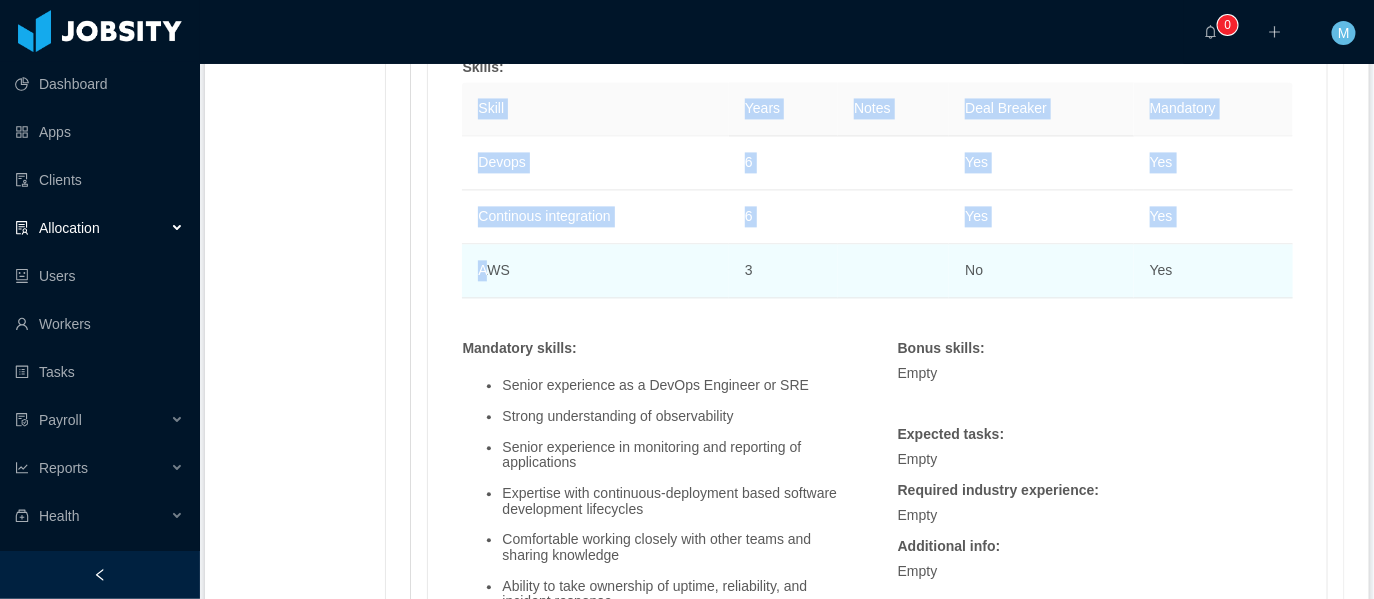 drag, startPoint x: 557, startPoint y: 296, endPoint x: 494, endPoint y: 268, distance: 68.942 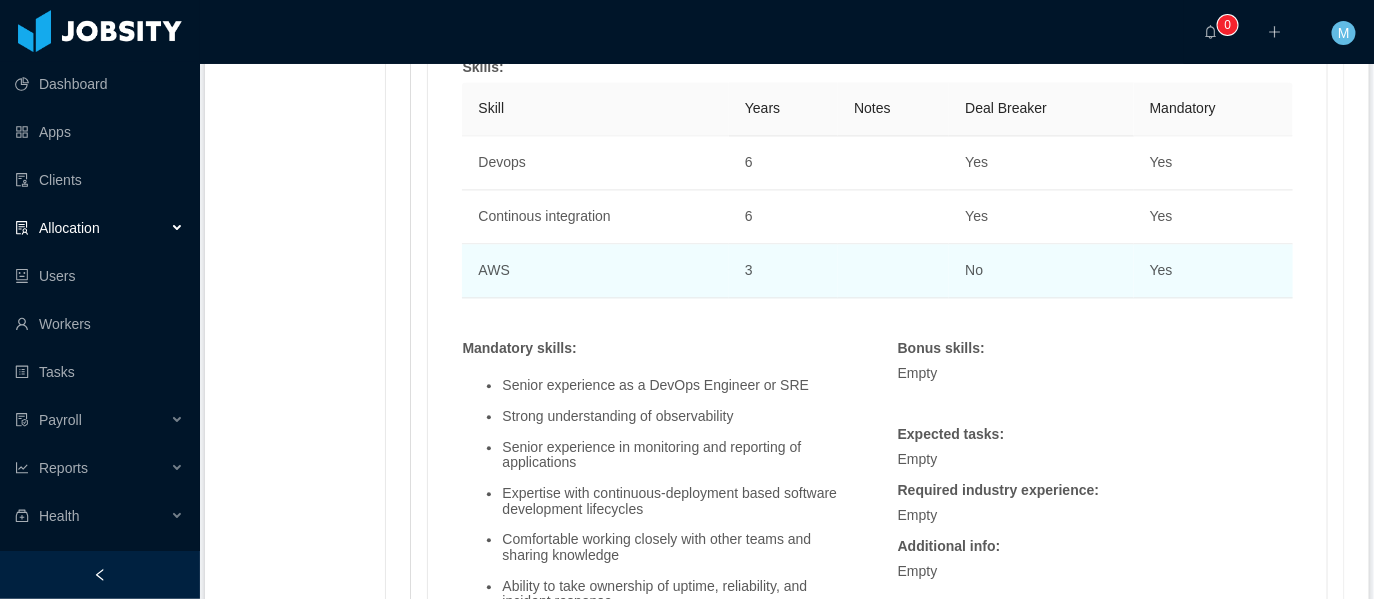 click on "AWS" at bounding box center (595, 271) 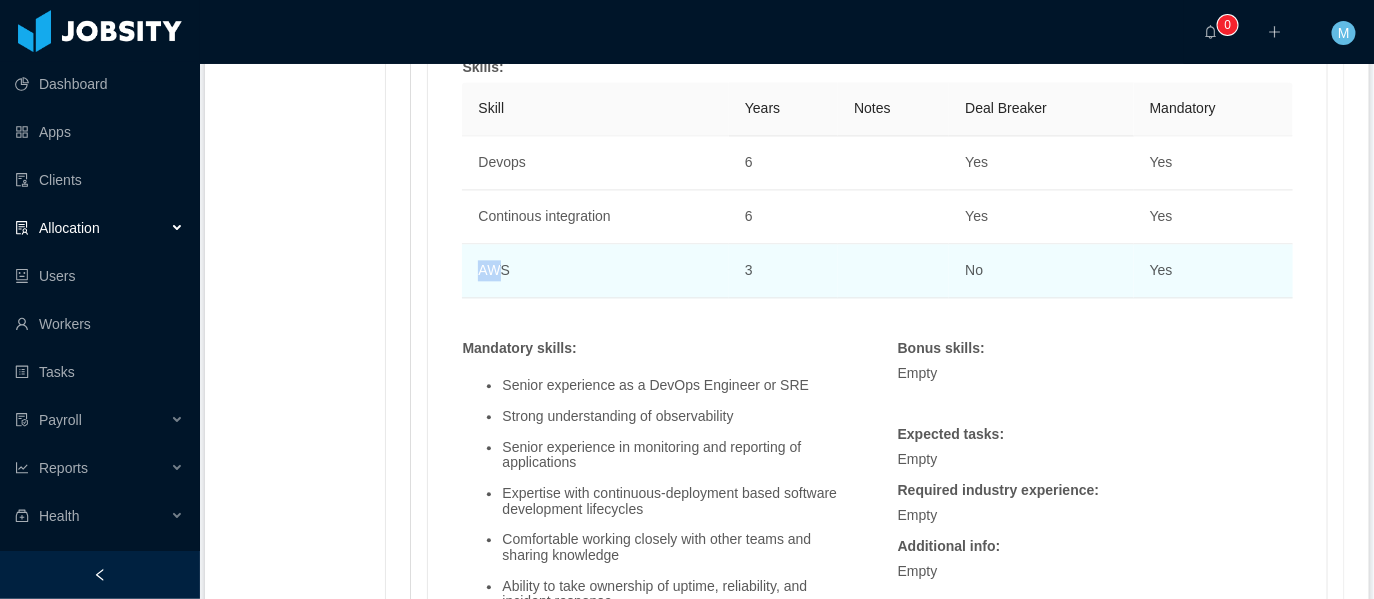 drag, startPoint x: 504, startPoint y: 273, endPoint x: 475, endPoint y: 254, distance: 34.669872 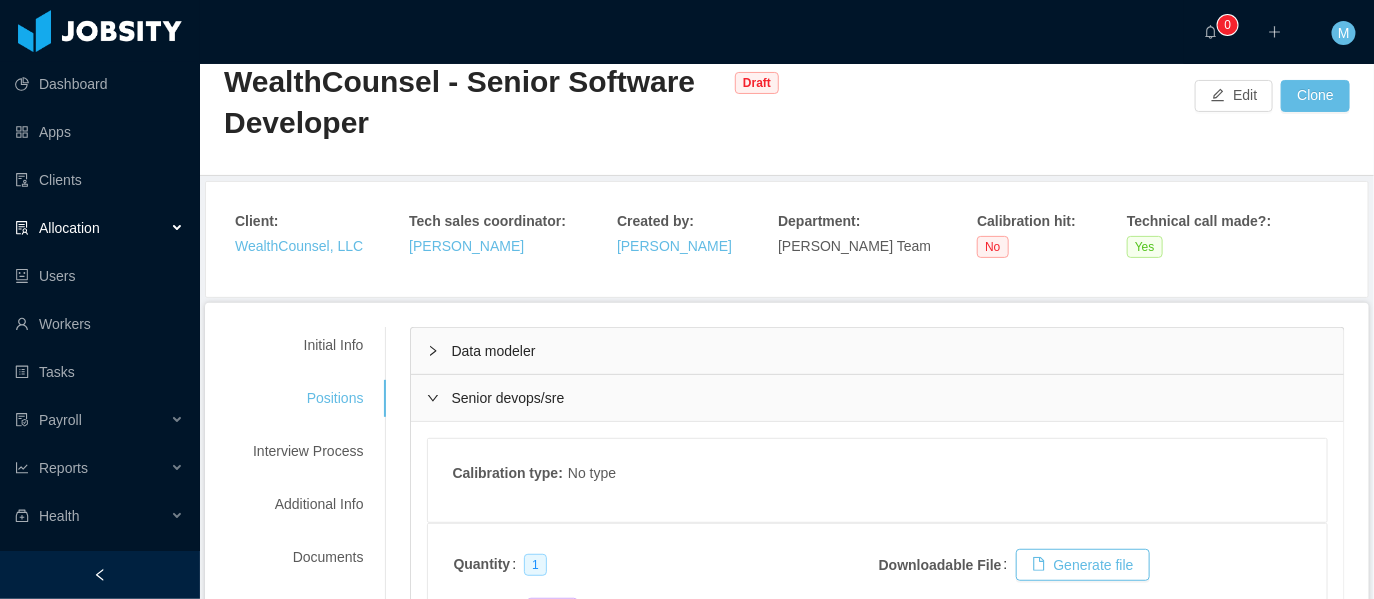 scroll, scrollTop: 0, scrollLeft: 0, axis: both 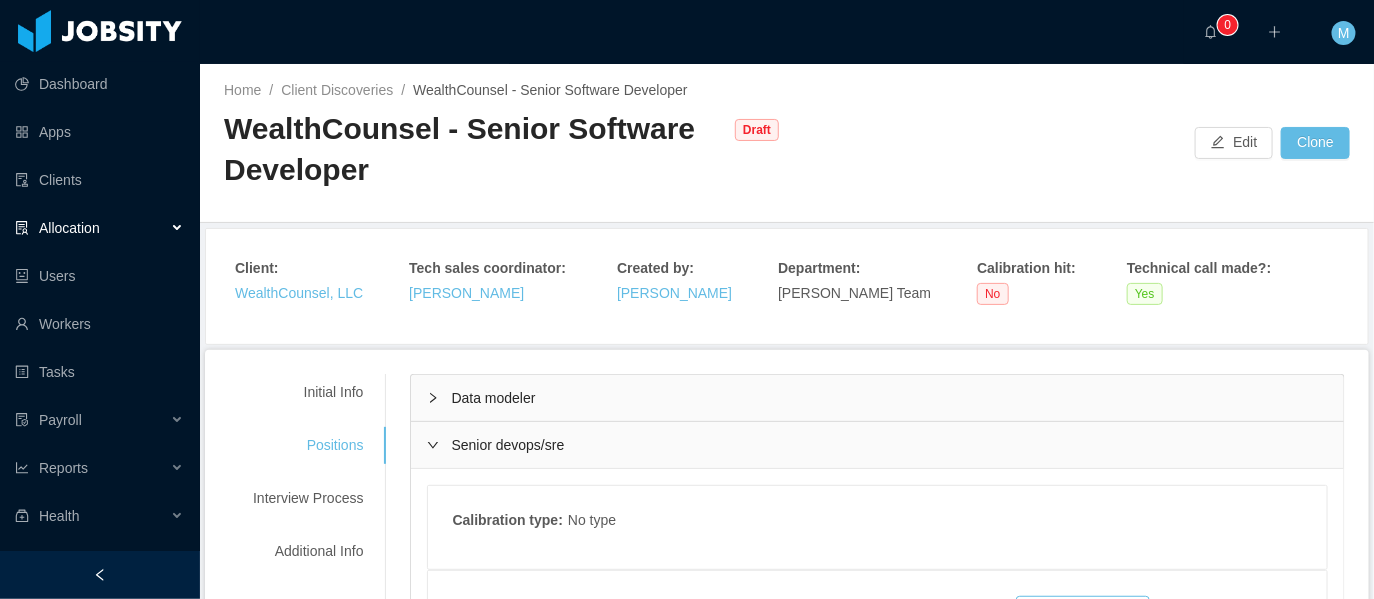 click on "Data modeler" at bounding box center (493, 398) 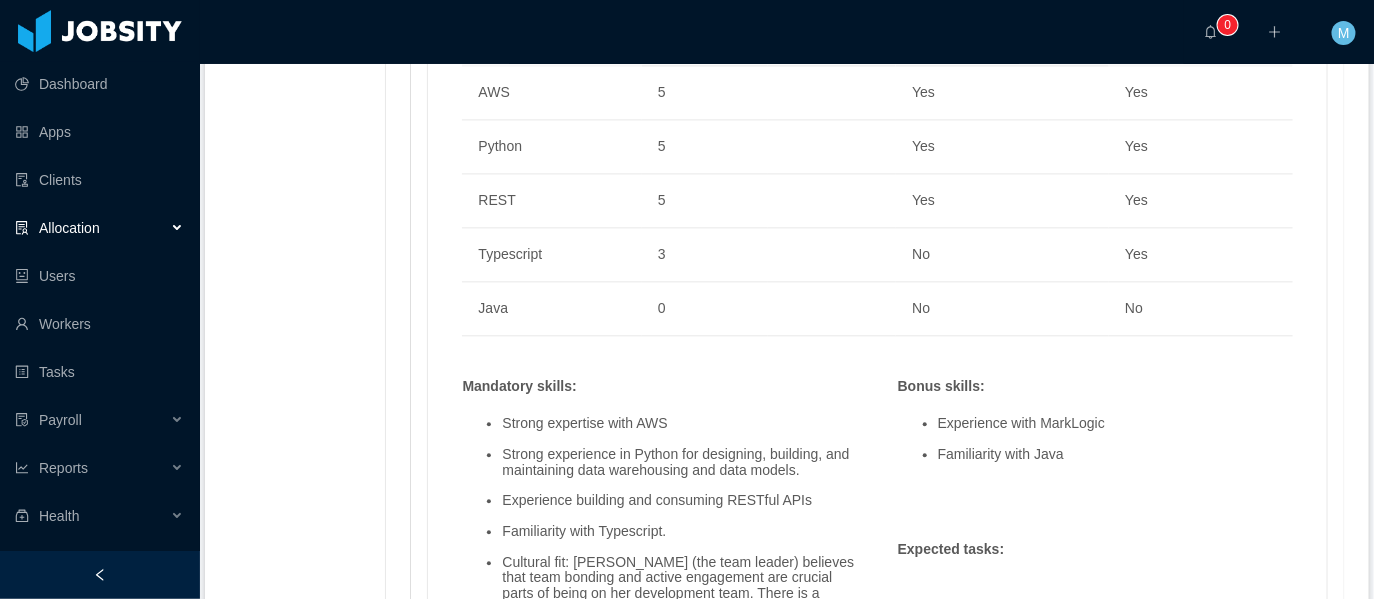 scroll, scrollTop: 1456, scrollLeft: 0, axis: vertical 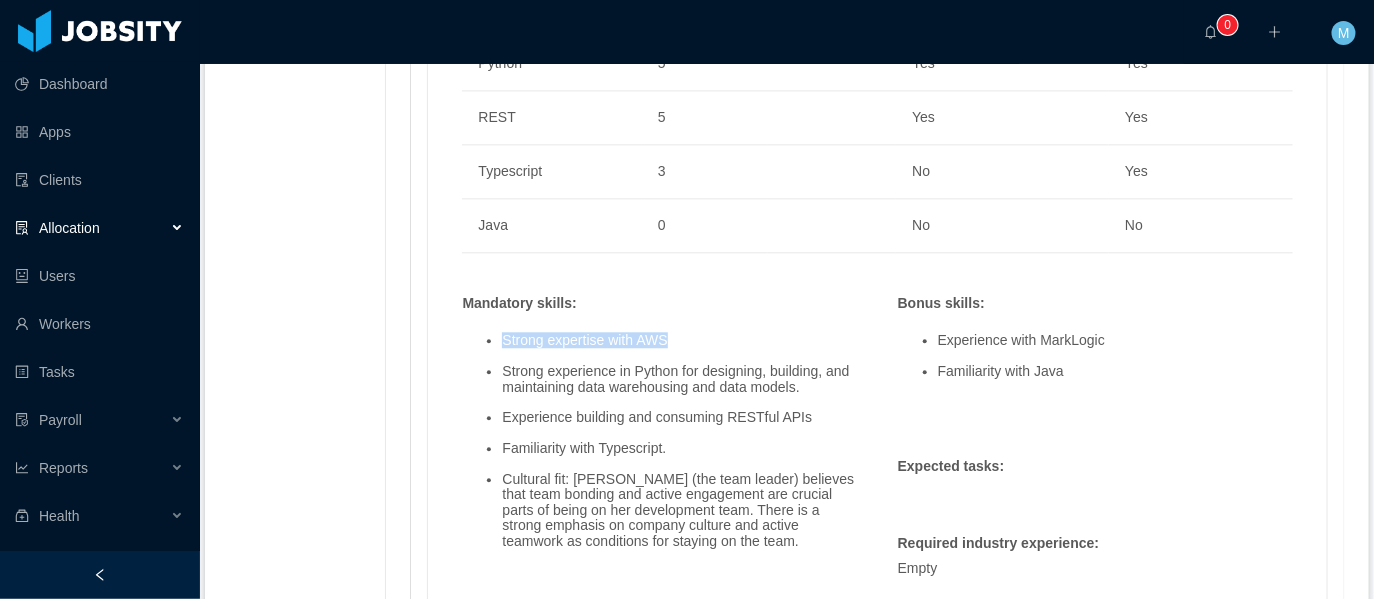 drag, startPoint x: 696, startPoint y: 336, endPoint x: 470, endPoint y: 340, distance: 226.0354 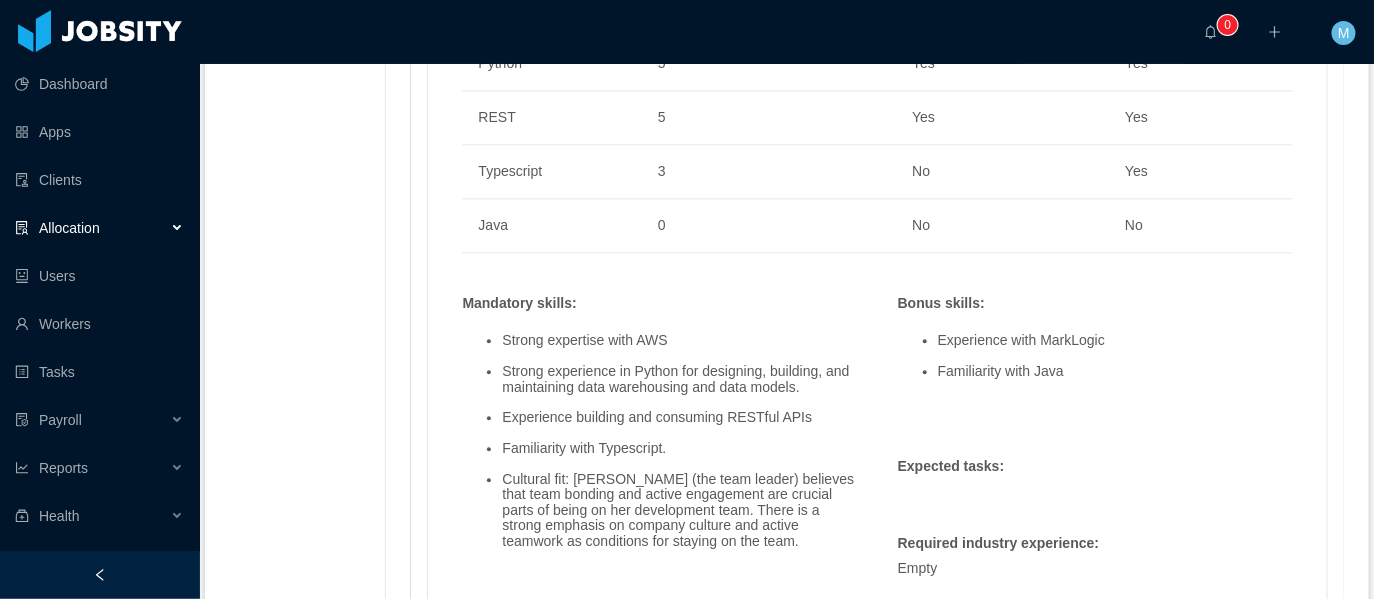 click on "Mandatory skills :" at bounding box center [657, 303] 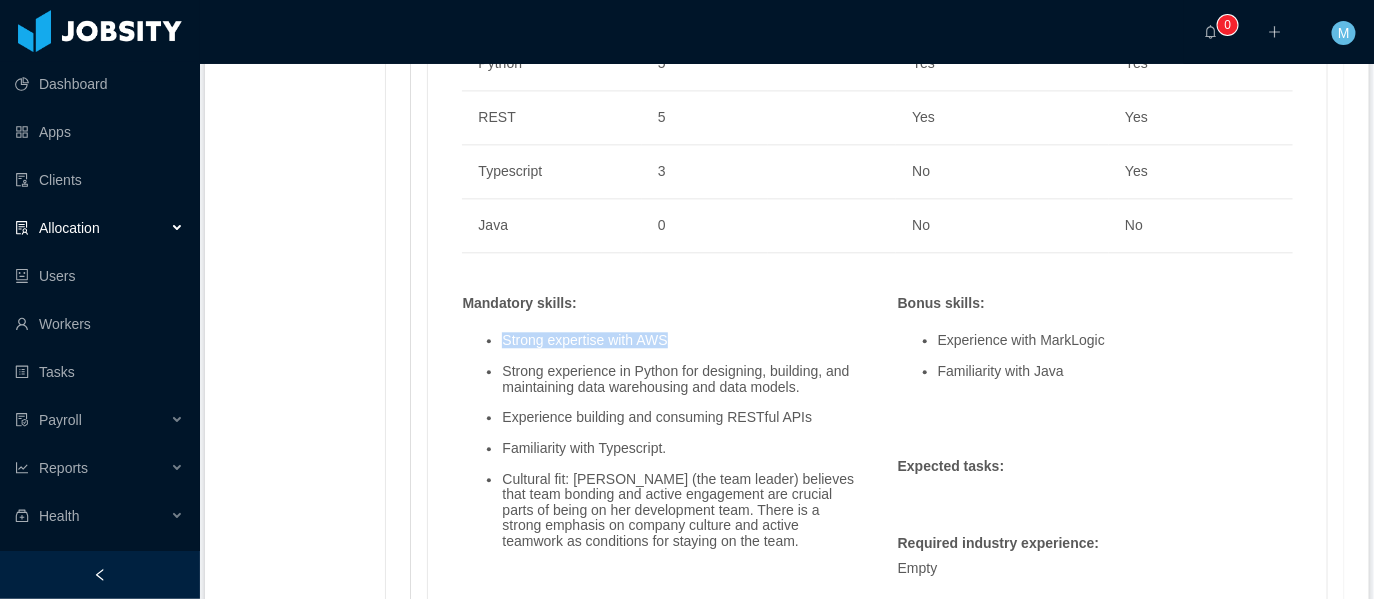 drag, startPoint x: 698, startPoint y: 343, endPoint x: 497, endPoint y: 343, distance: 201 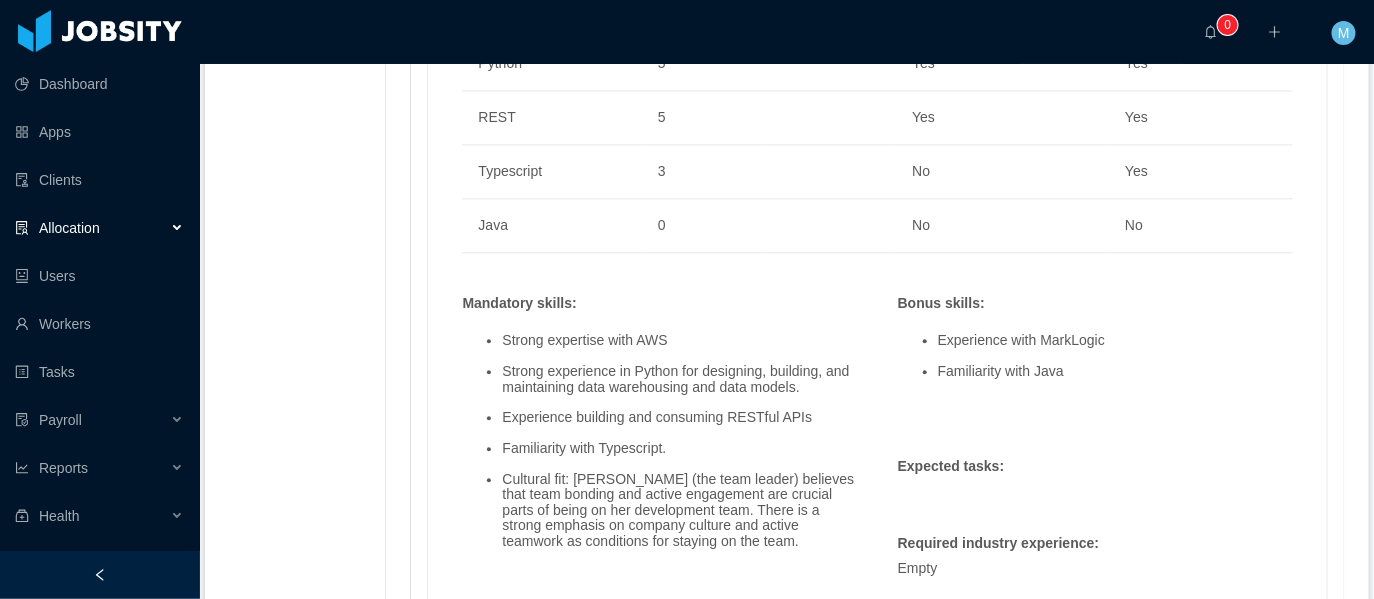 click on "Strong expertise with AWS
Strong experience in Python for designing, building, and maintaining data warehousing and data models.
Experience building and consuming RESTful APIs
Familiarity with Typescript.
Cultural fit: Sun (the team leader) believes that team bonding and active engagement are crucial parts of being on her development team. There is a strong emphasis on company culture and active teamwork as conditions for staying on the team." at bounding box center (659, 441) 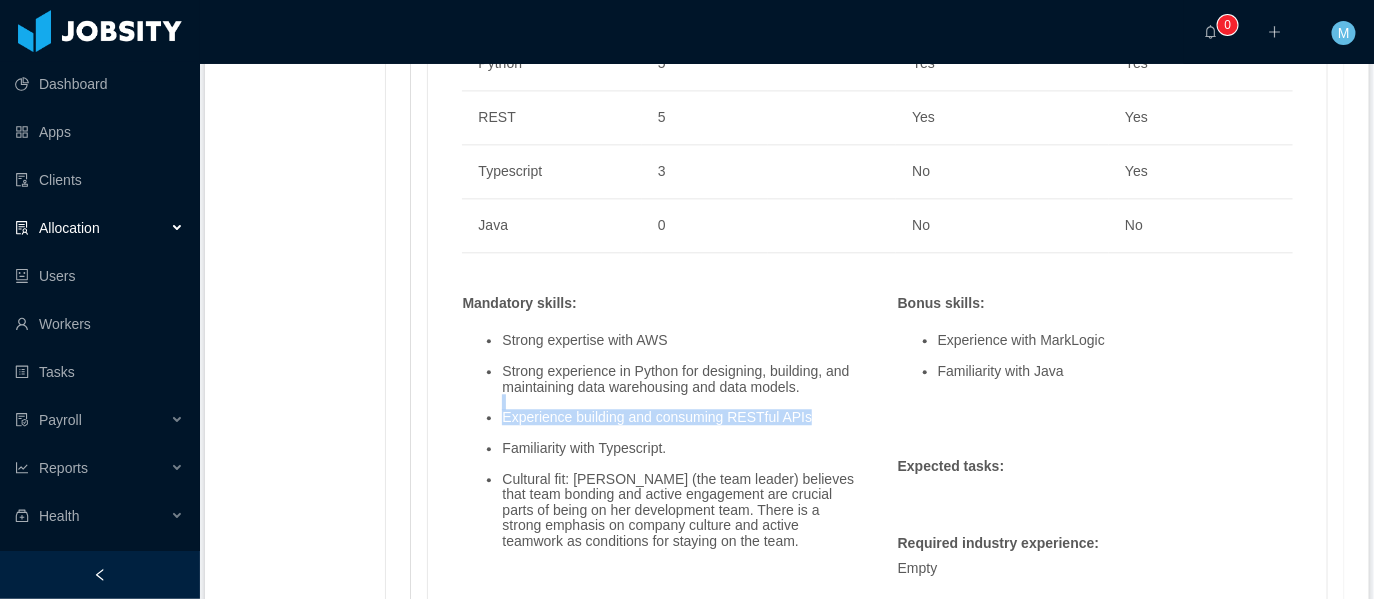 drag, startPoint x: 833, startPoint y: 413, endPoint x: 502, endPoint y: 395, distance: 331.48907 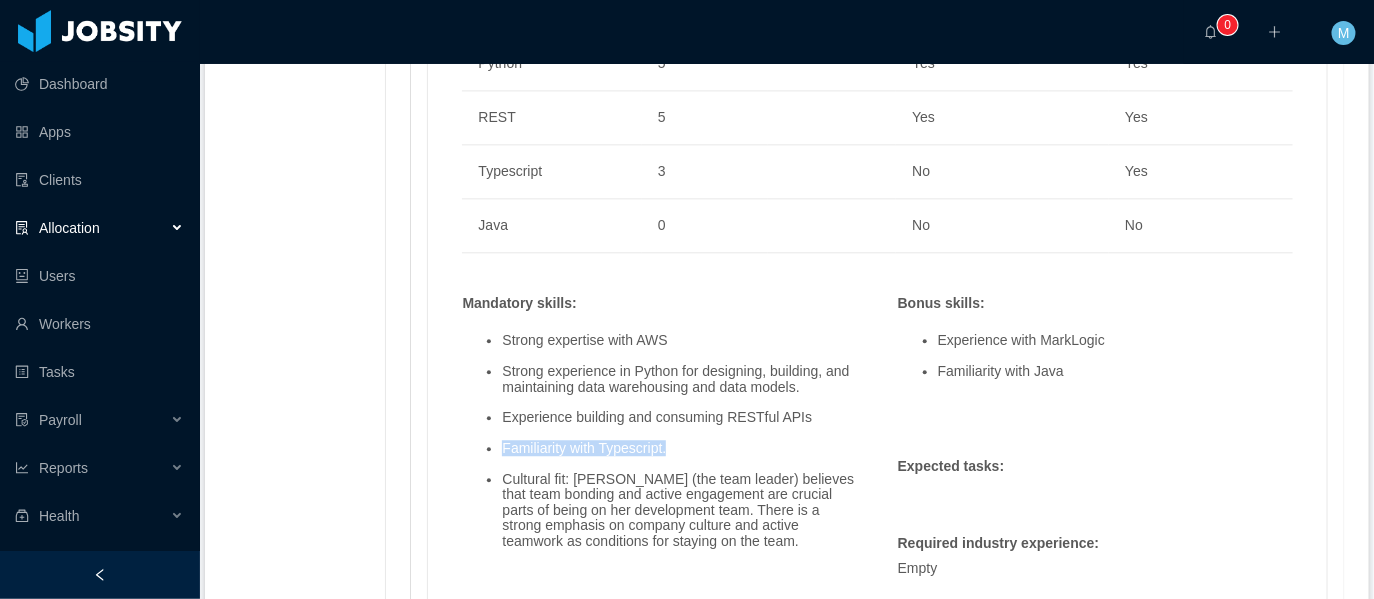 drag, startPoint x: 698, startPoint y: 447, endPoint x: 490, endPoint y: 442, distance: 208.06009 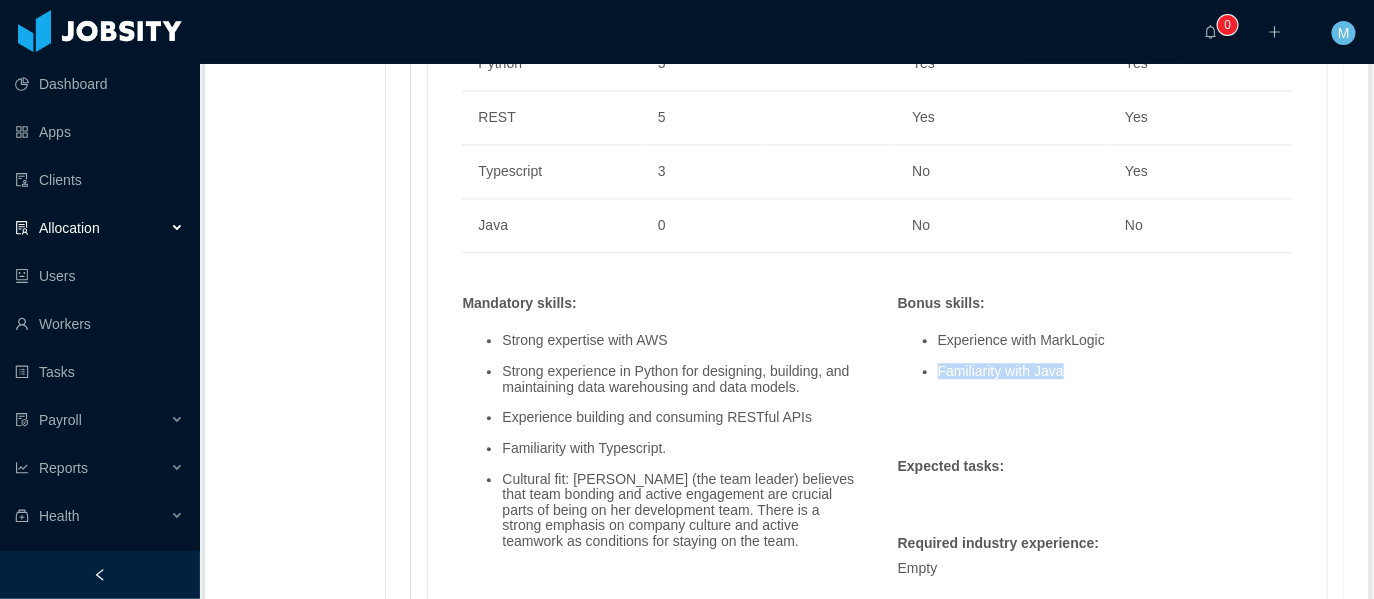 drag, startPoint x: 1096, startPoint y: 371, endPoint x: 942, endPoint y: 371, distance: 154 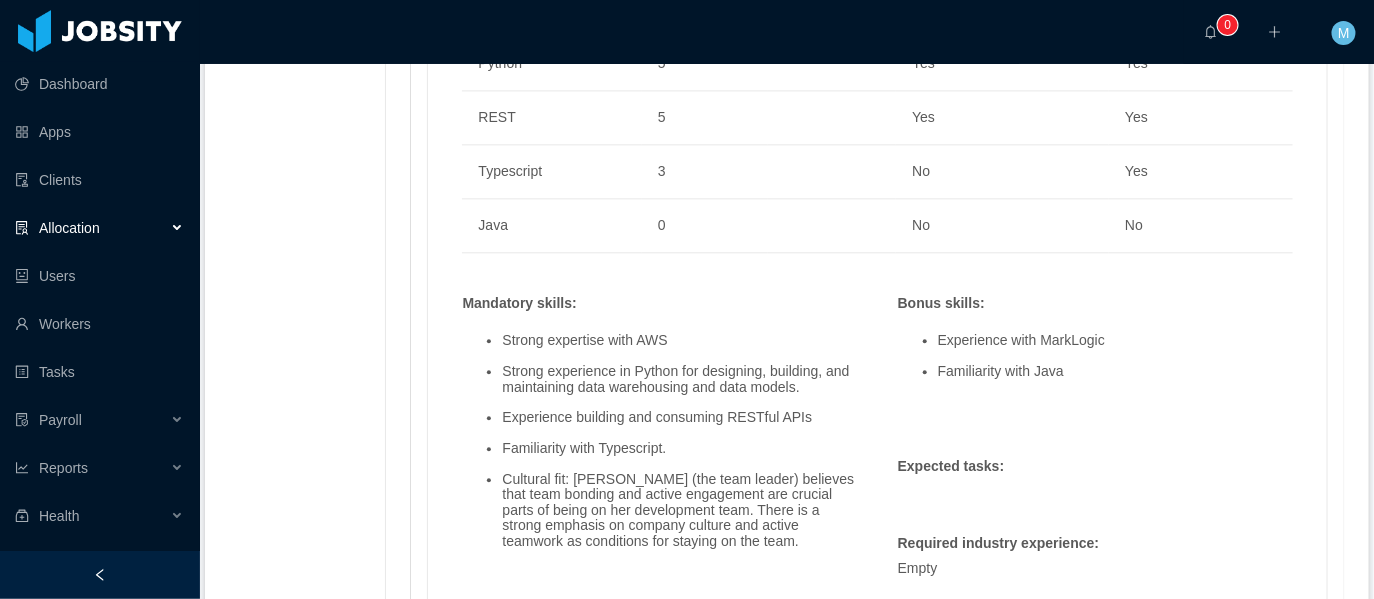 click on "Experience with MarkLogic
Familiarity with Java" at bounding box center [1095, 356] 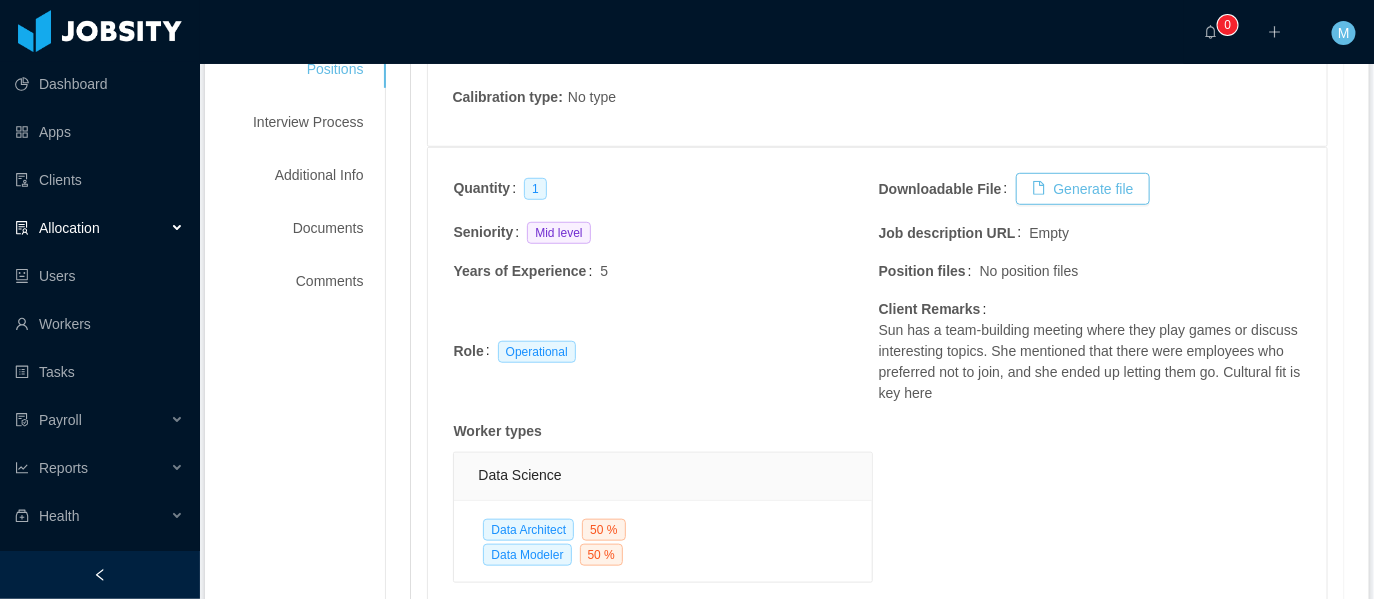 scroll, scrollTop: 379, scrollLeft: 0, axis: vertical 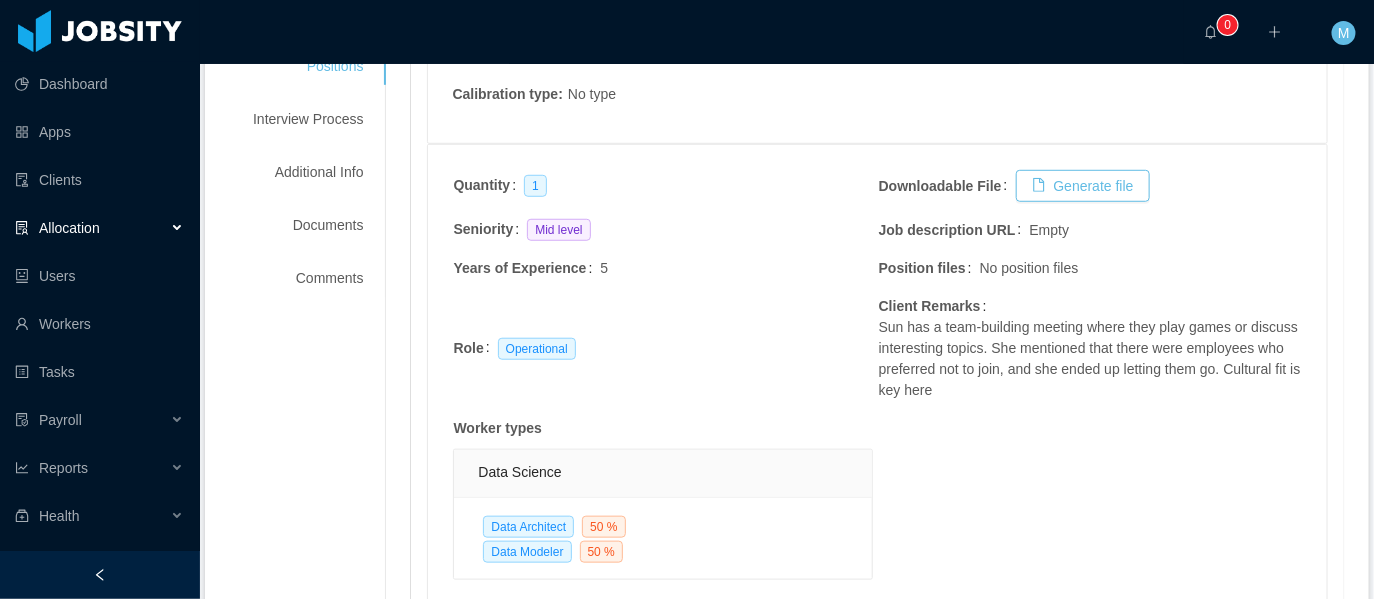 drag, startPoint x: 608, startPoint y: 273, endPoint x: 598, endPoint y: 262, distance: 14.866069 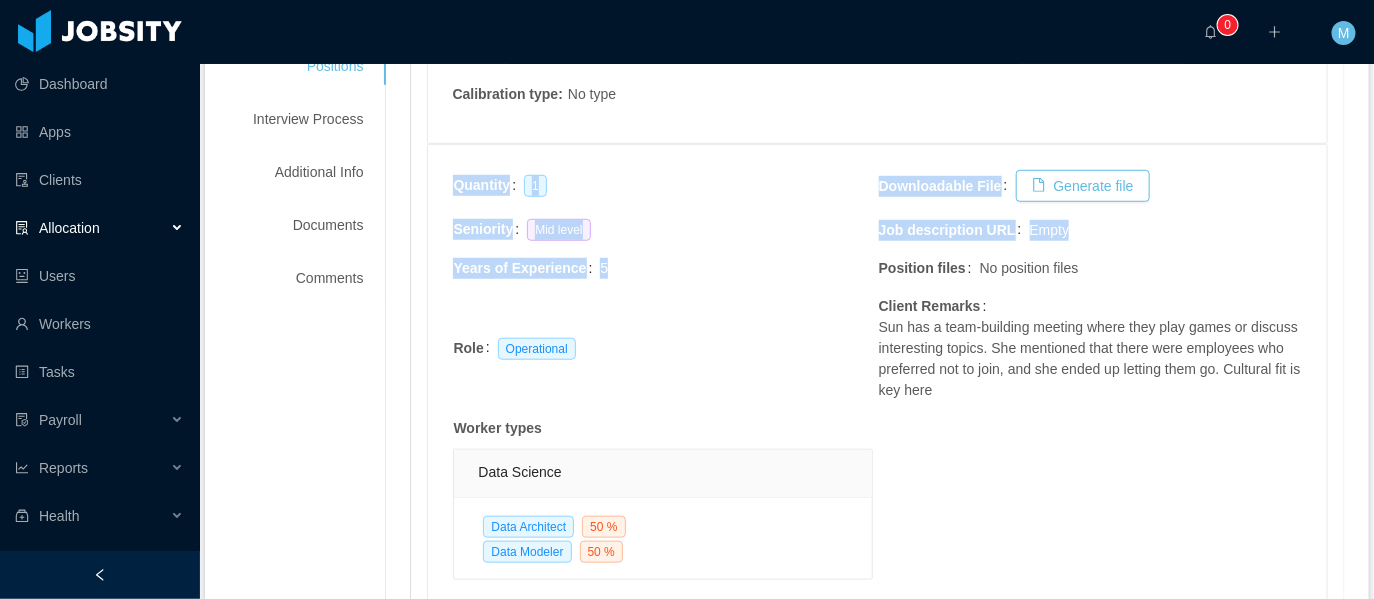 drag, startPoint x: 631, startPoint y: 274, endPoint x: 456, endPoint y: 214, distance: 185 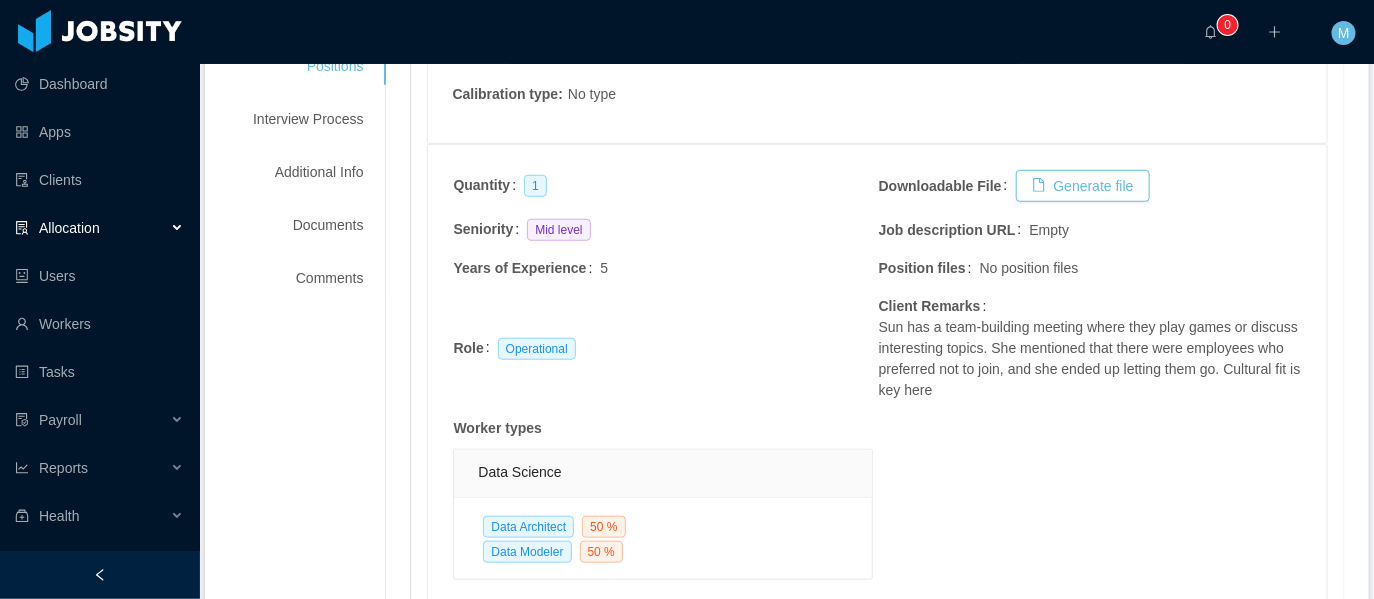 click on "Years of Experience 5" at bounding box center [664, 276] 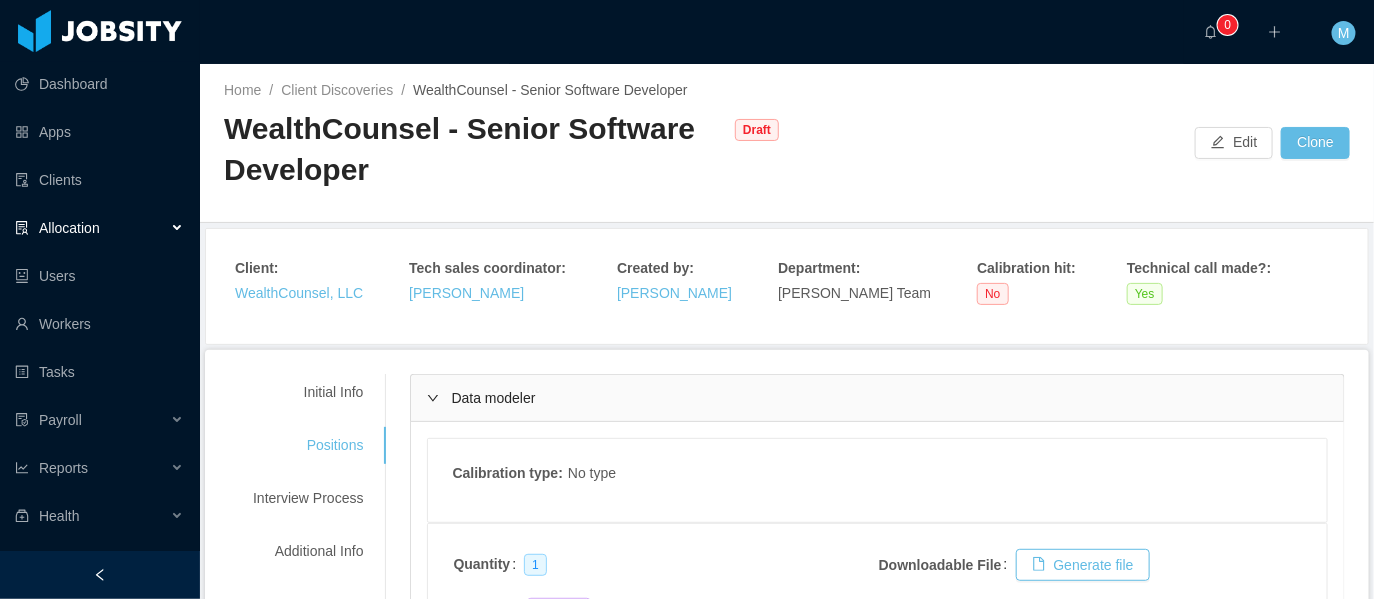 scroll, scrollTop: 0, scrollLeft: 0, axis: both 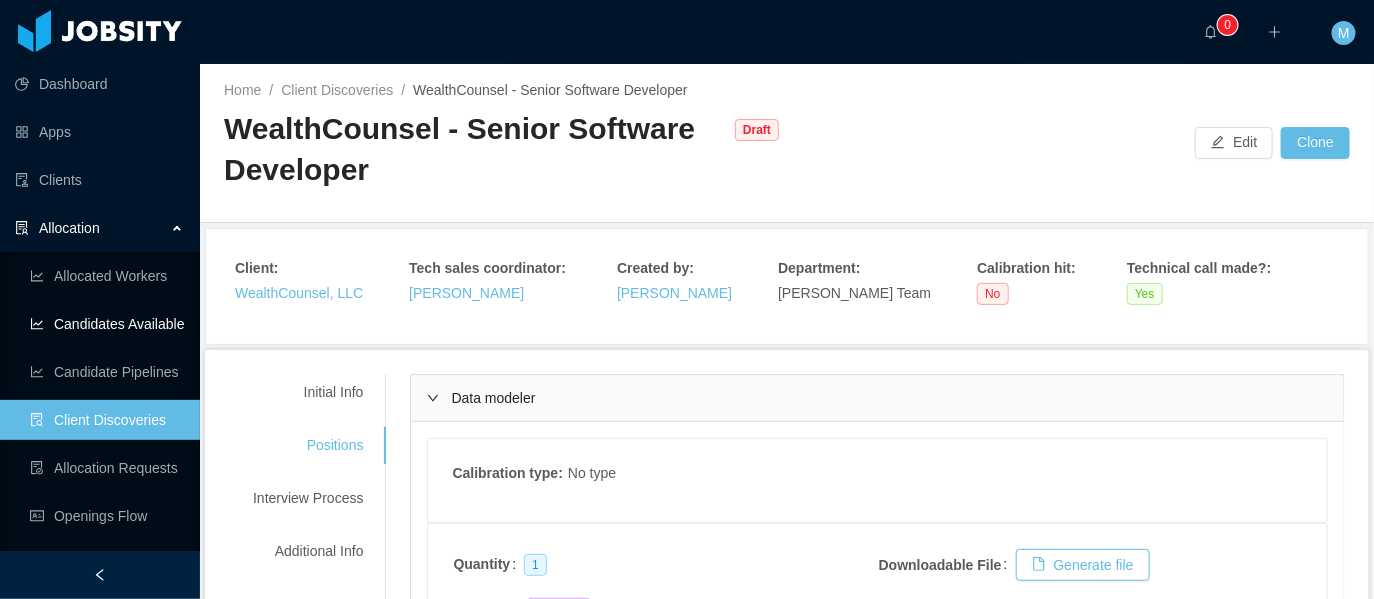 click on "Candidates Available" at bounding box center [107, 324] 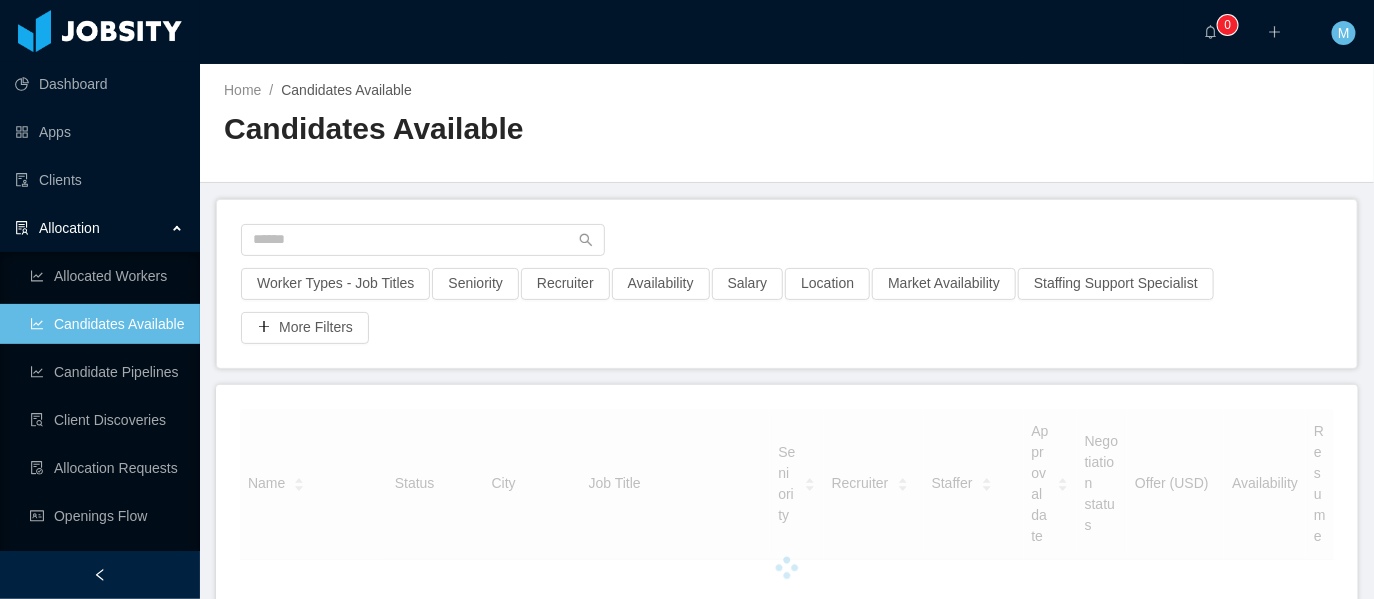 scroll, scrollTop: 0, scrollLeft: 0, axis: both 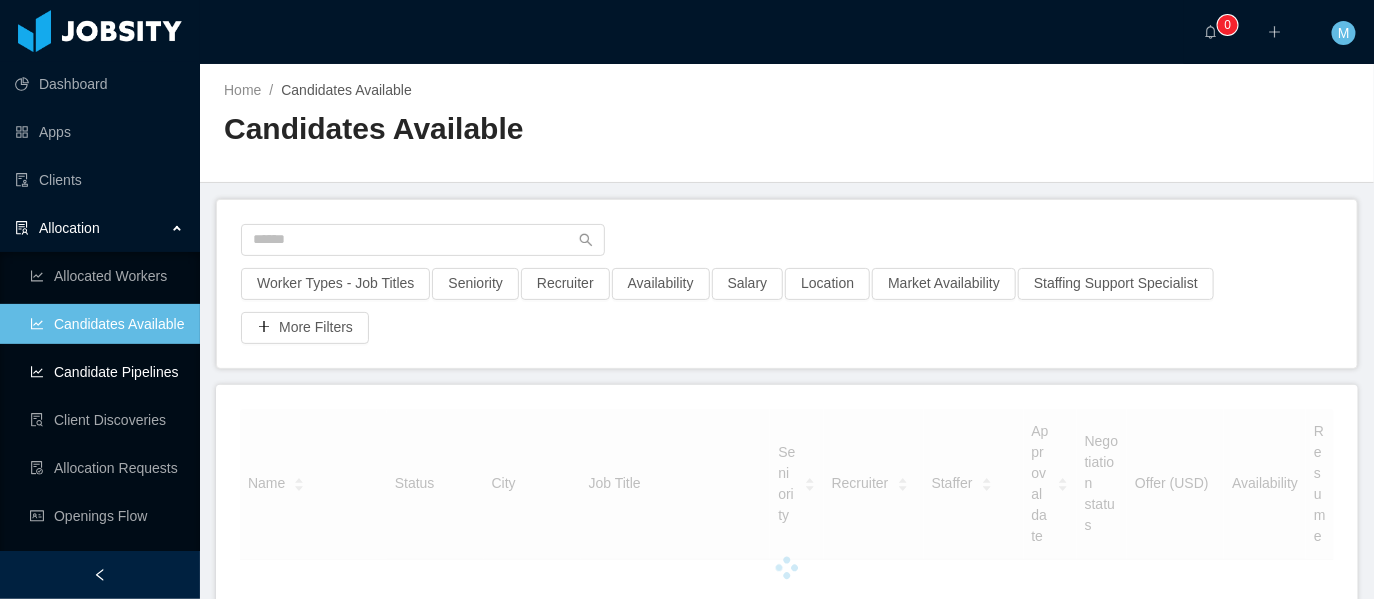 click on "Candidate Pipelines" at bounding box center [107, 372] 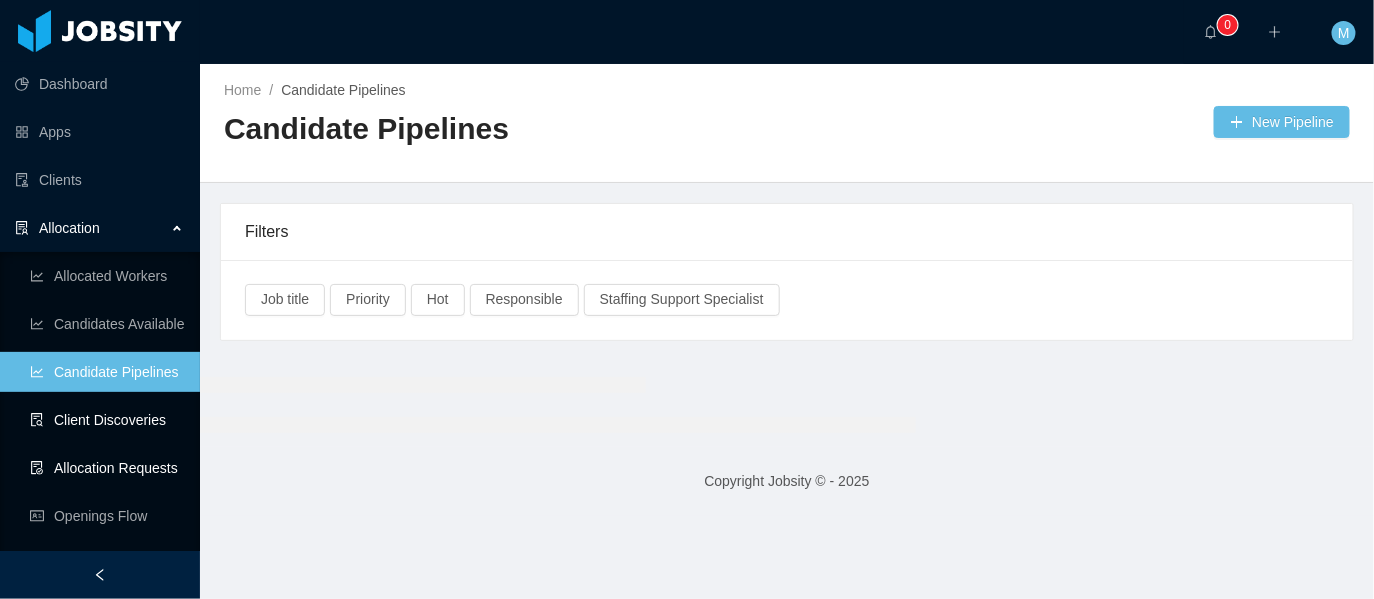 click on "Client Discoveries" at bounding box center (107, 420) 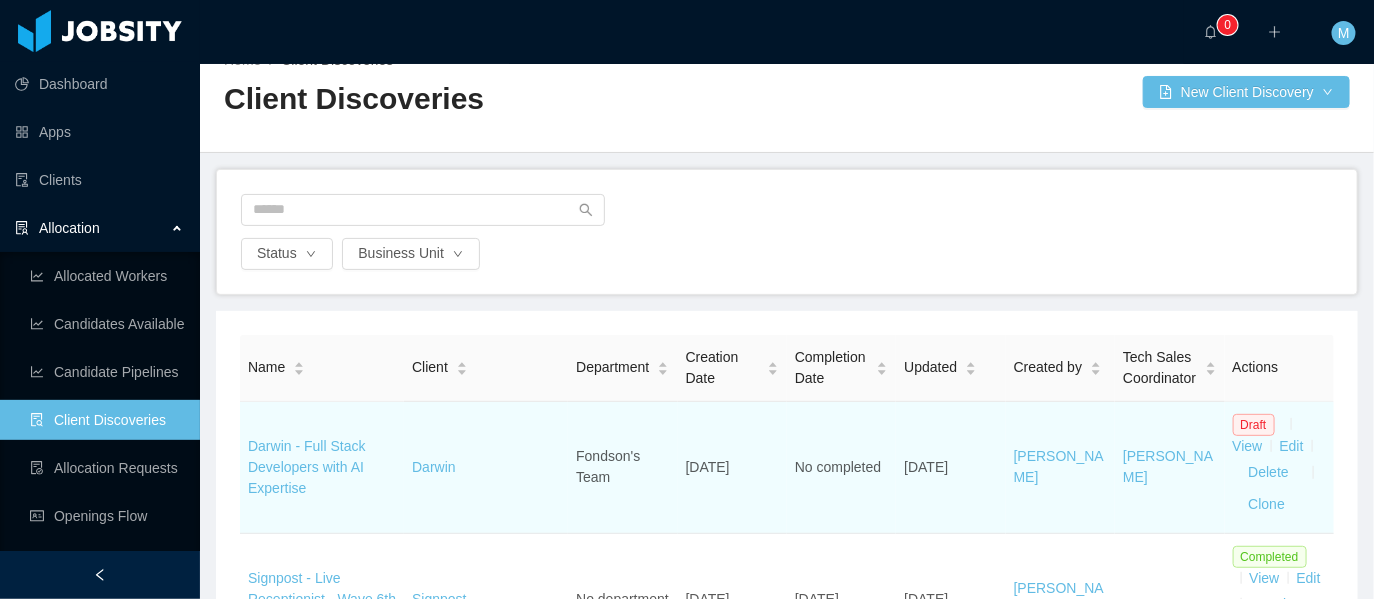 scroll, scrollTop: 102, scrollLeft: 0, axis: vertical 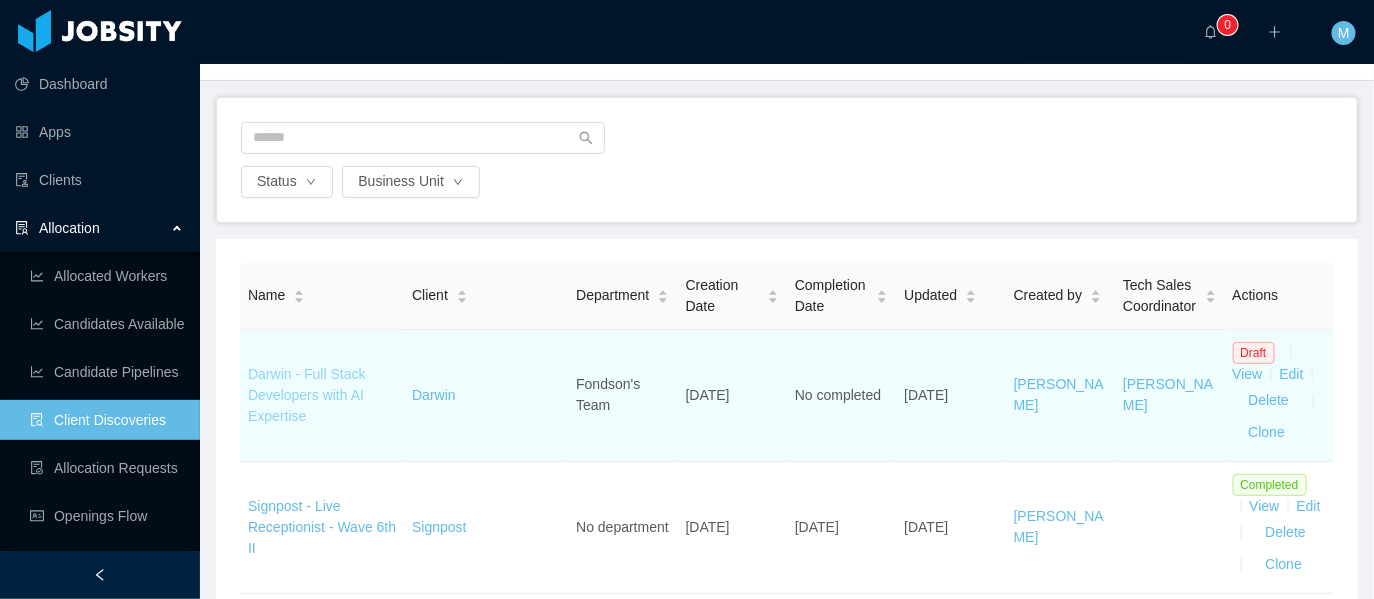 click on "Darwin - Full Stack Developers with AI Expertise" at bounding box center [306, 395] 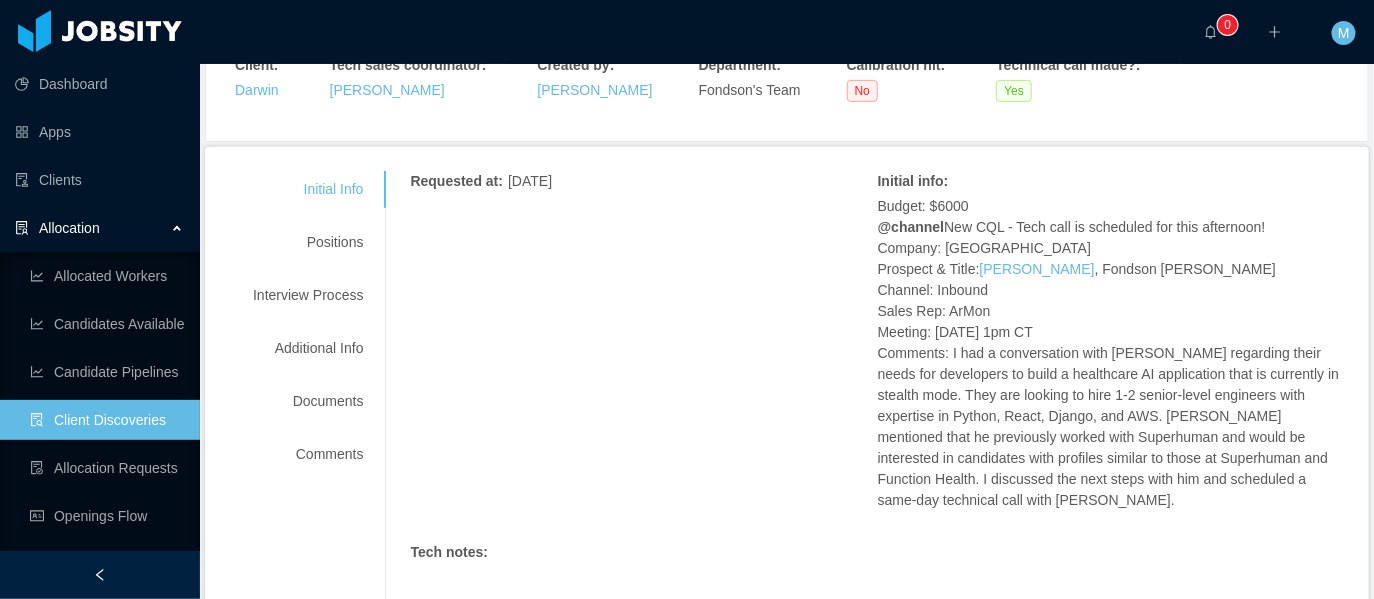 scroll, scrollTop: 234, scrollLeft: 0, axis: vertical 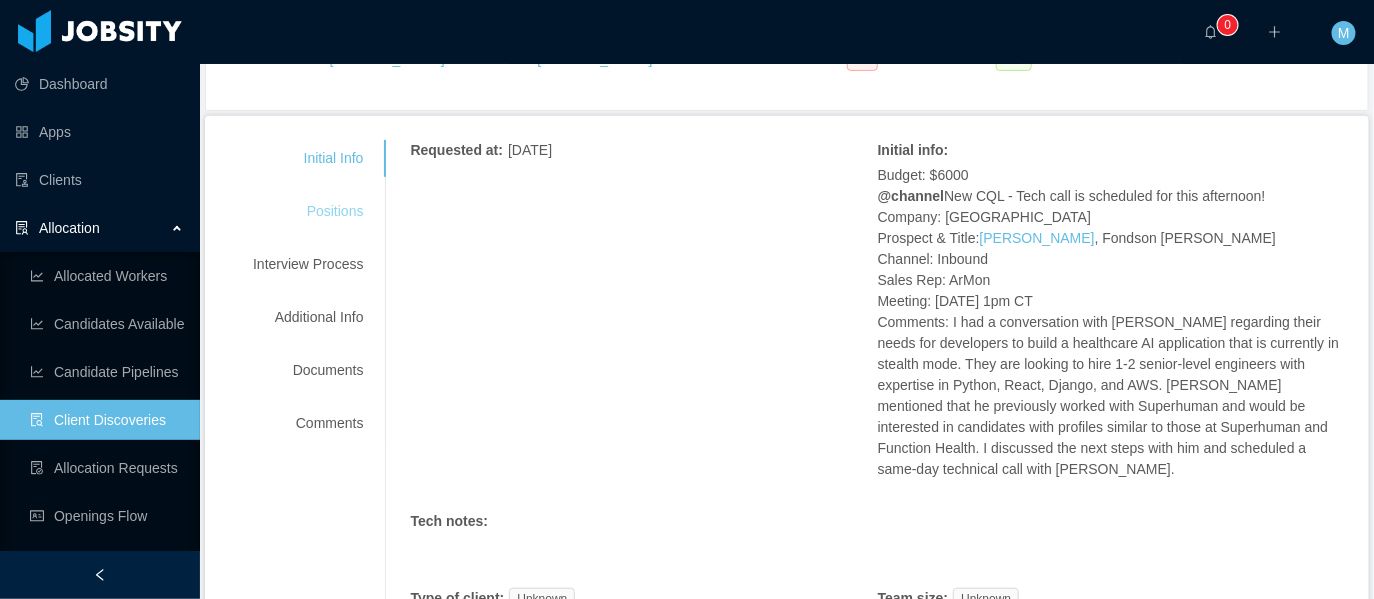 click on "Positions" at bounding box center (308, 211) 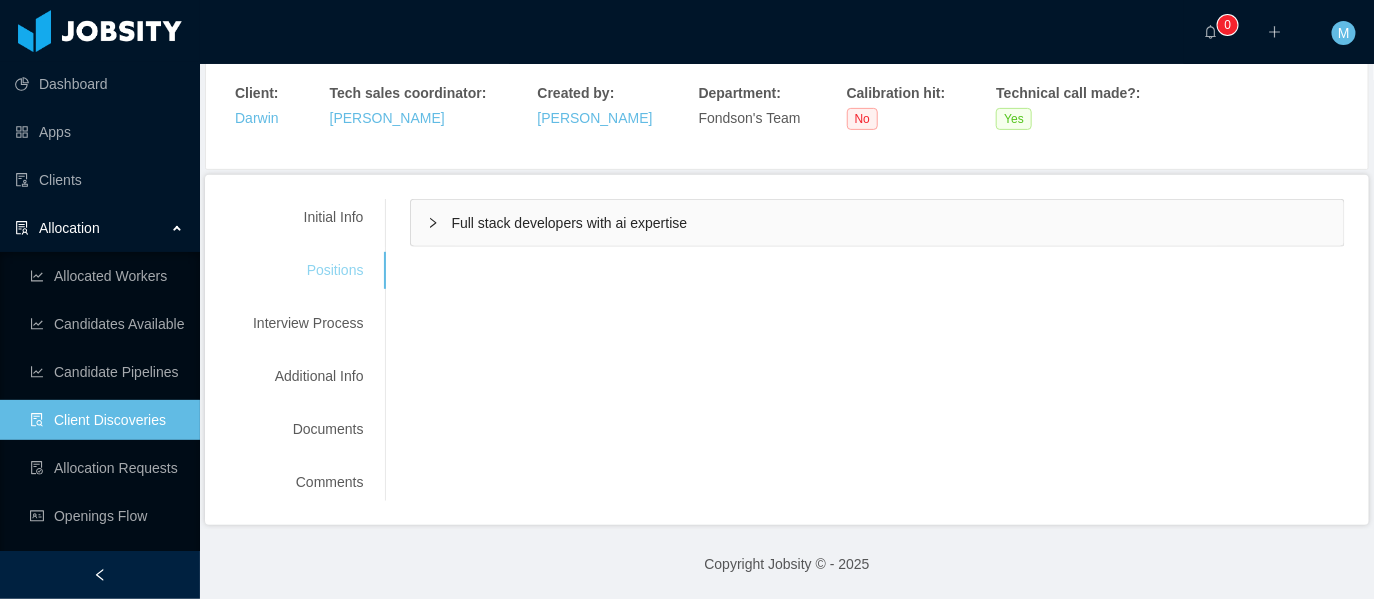 scroll, scrollTop: 174, scrollLeft: 0, axis: vertical 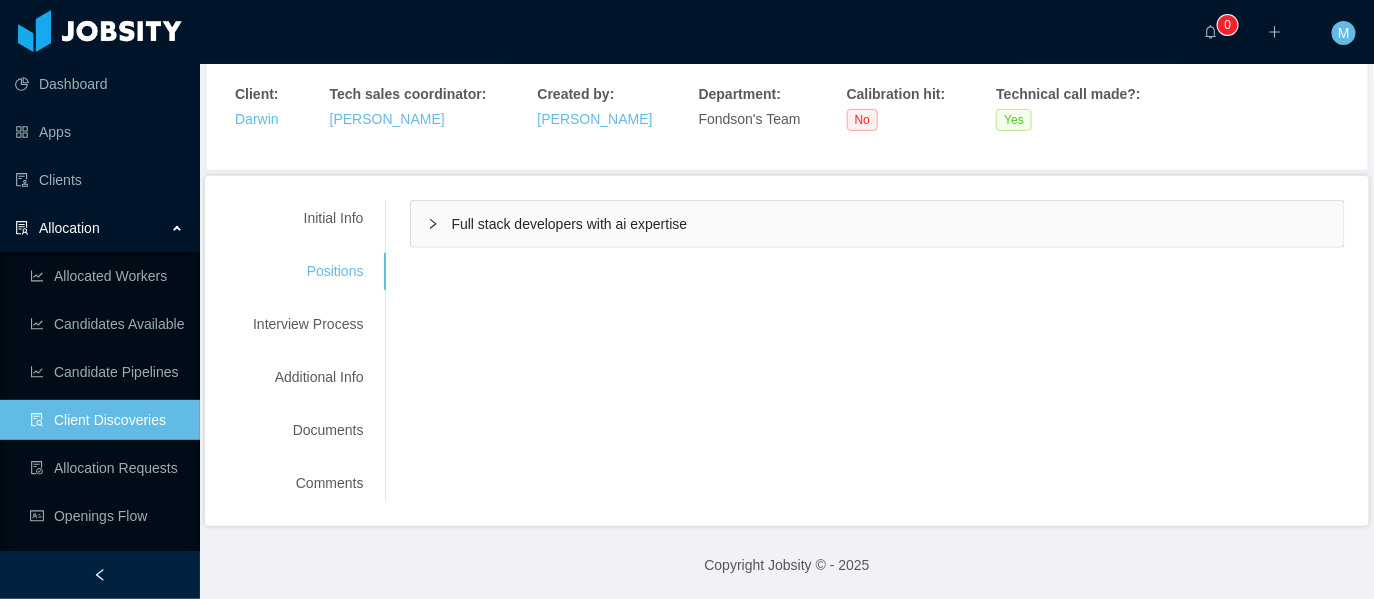 click on "Full stack developers with ai expertise" at bounding box center (877, 224) 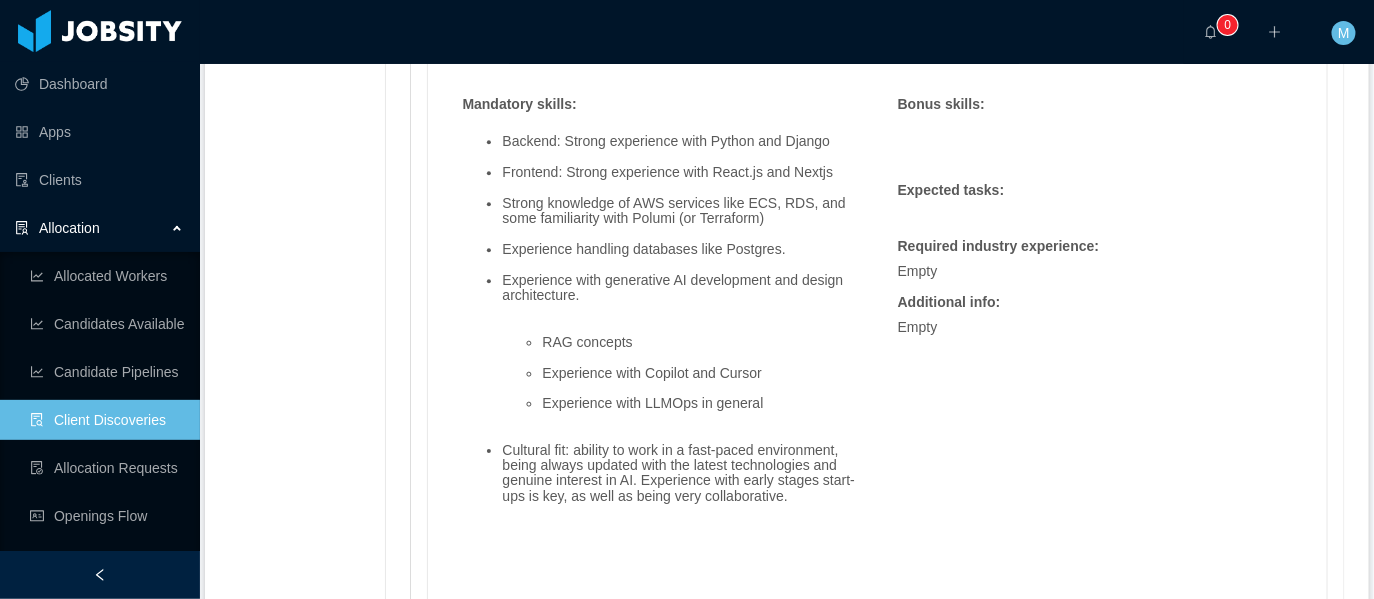 scroll, scrollTop: 1790, scrollLeft: 0, axis: vertical 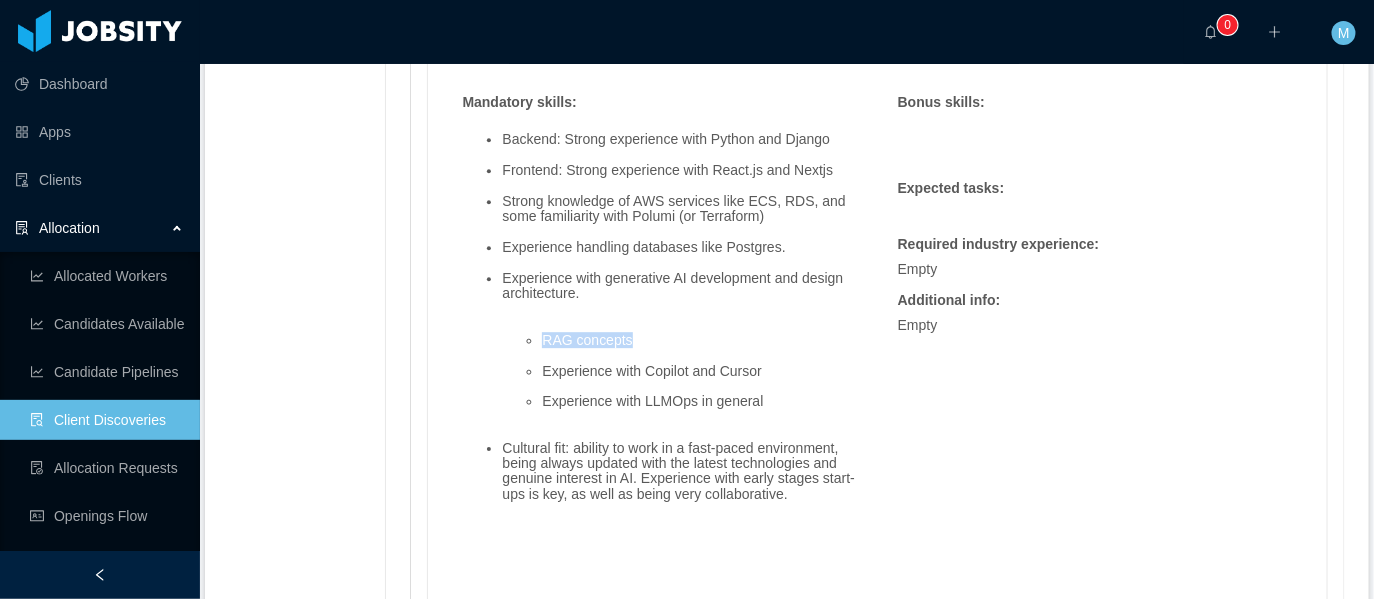 drag, startPoint x: 666, startPoint y: 340, endPoint x: 541, endPoint y: 330, distance: 125.39936 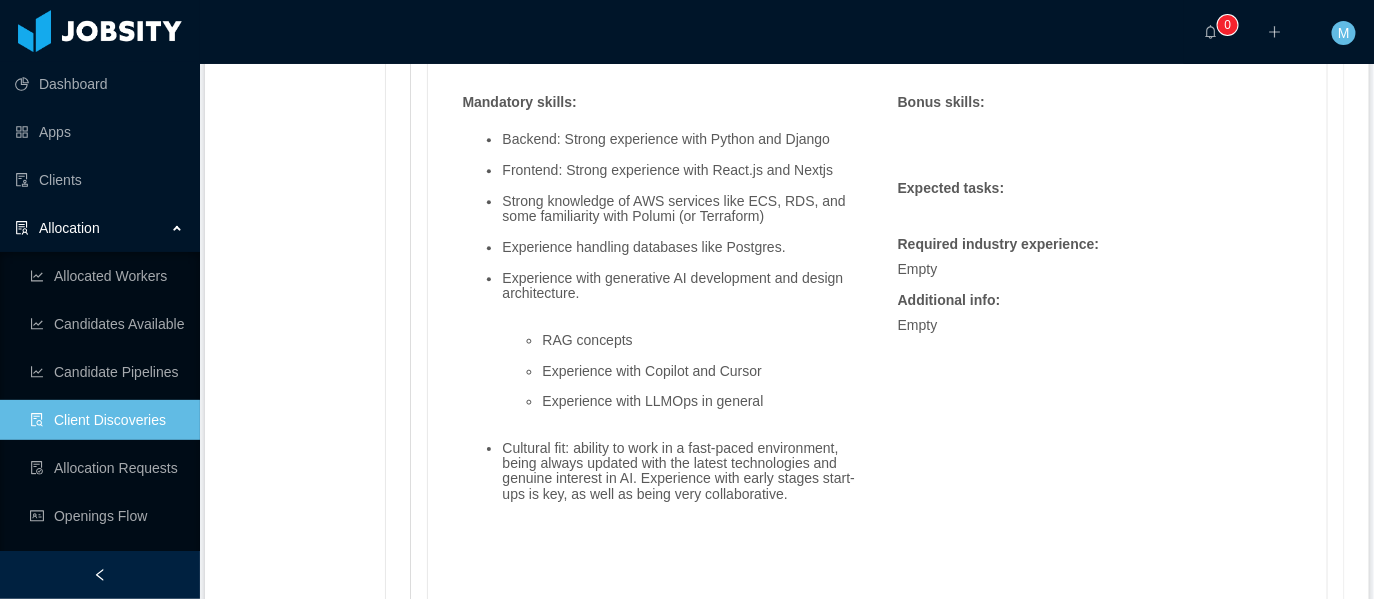 click on "RAG concepts
Experience with Copilot and Cursor
Experience with LLMOps in general" at bounding box center (679, 371) 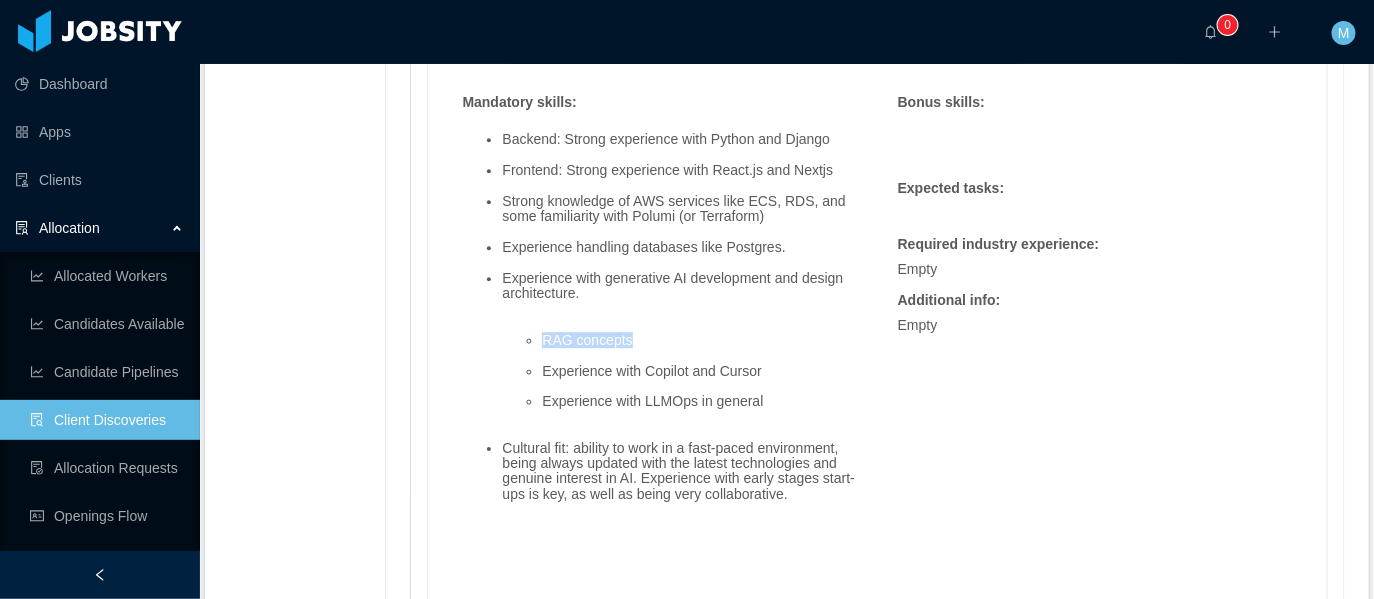 drag, startPoint x: 641, startPoint y: 331, endPoint x: 539, endPoint y: 332, distance: 102.0049 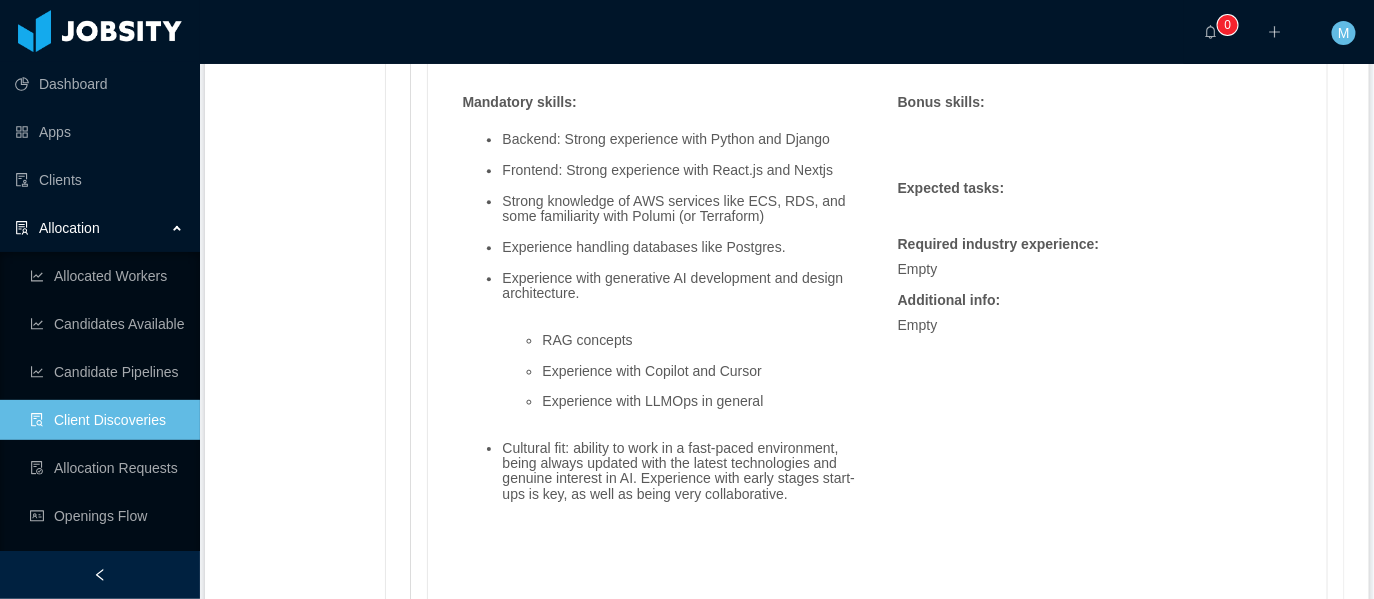 click on "Experience with LLMOps in general" at bounding box center [699, 401] 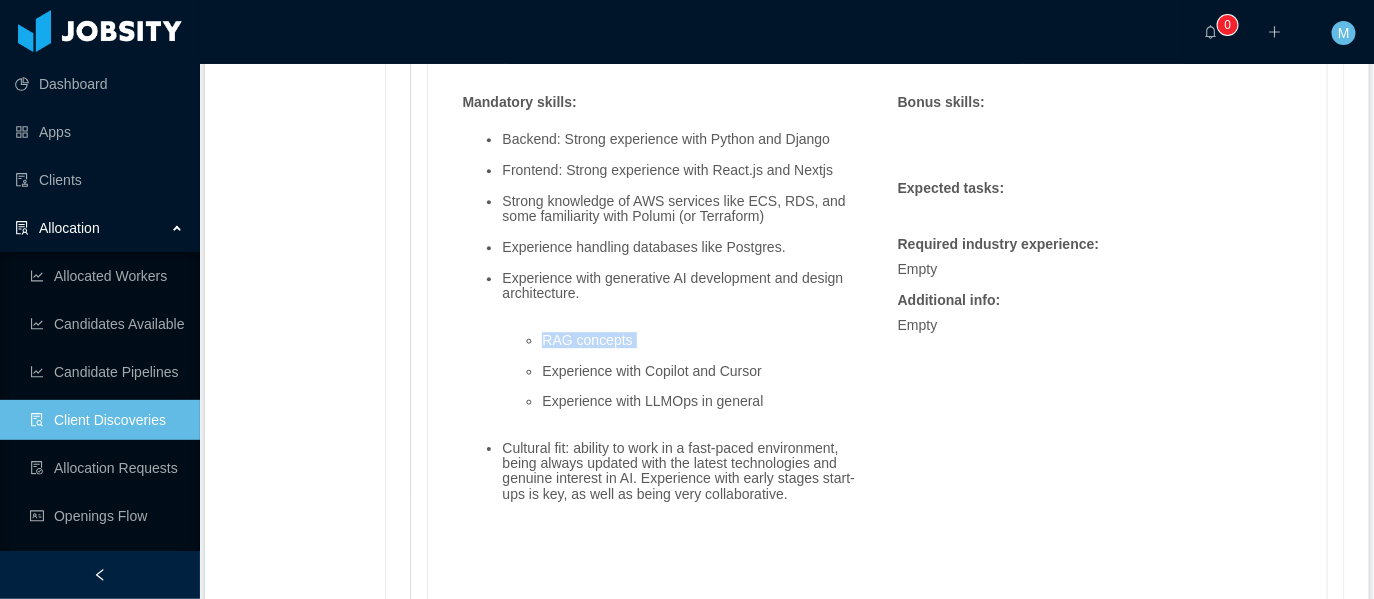 drag, startPoint x: 641, startPoint y: 348, endPoint x: 536, endPoint y: 340, distance: 105.30432 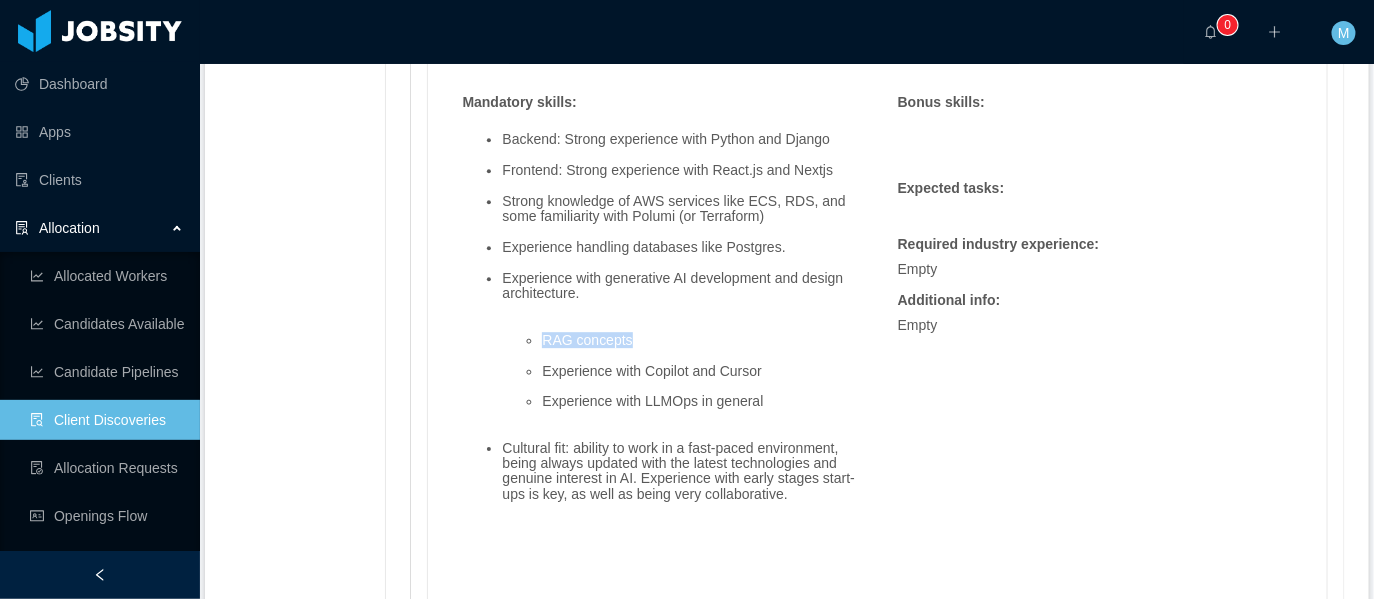 drag, startPoint x: 651, startPoint y: 342, endPoint x: 547, endPoint y: 340, distance: 104.019226 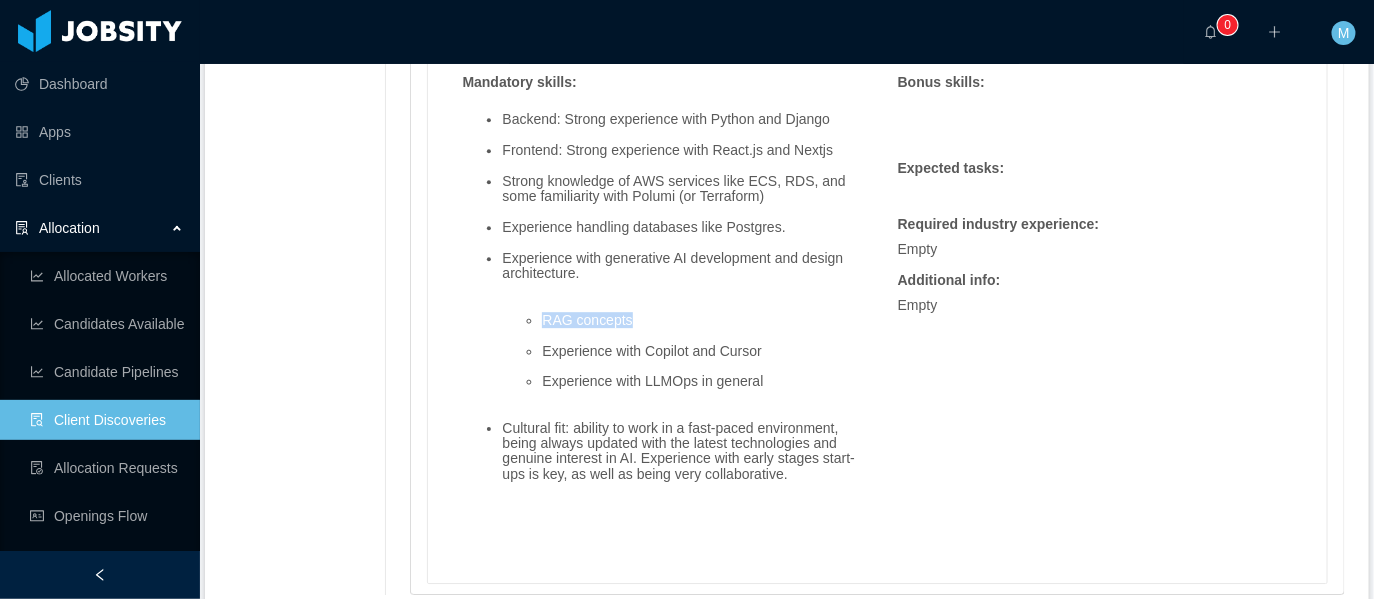 scroll, scrollTop: 1900, scrollLeft: 0, axis: vertical 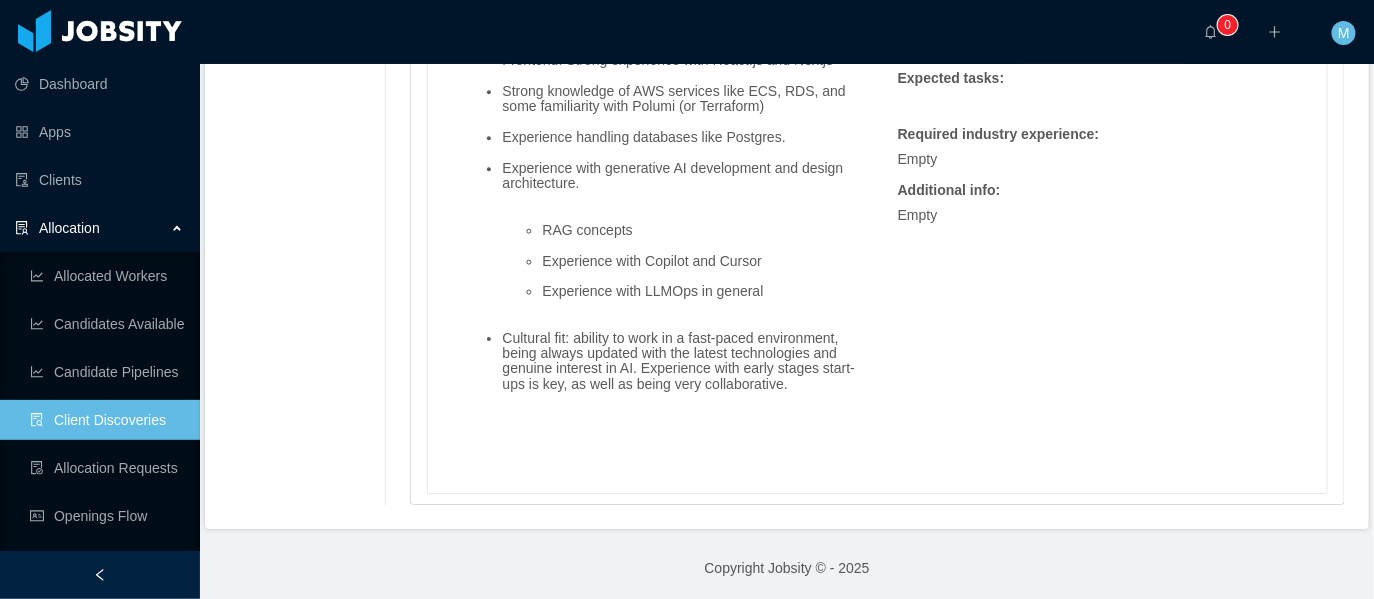 click on "RAG concepts
Experience with Copilot and Cursor
Experience with LLMOps in general" at bounding box center (679, 261) 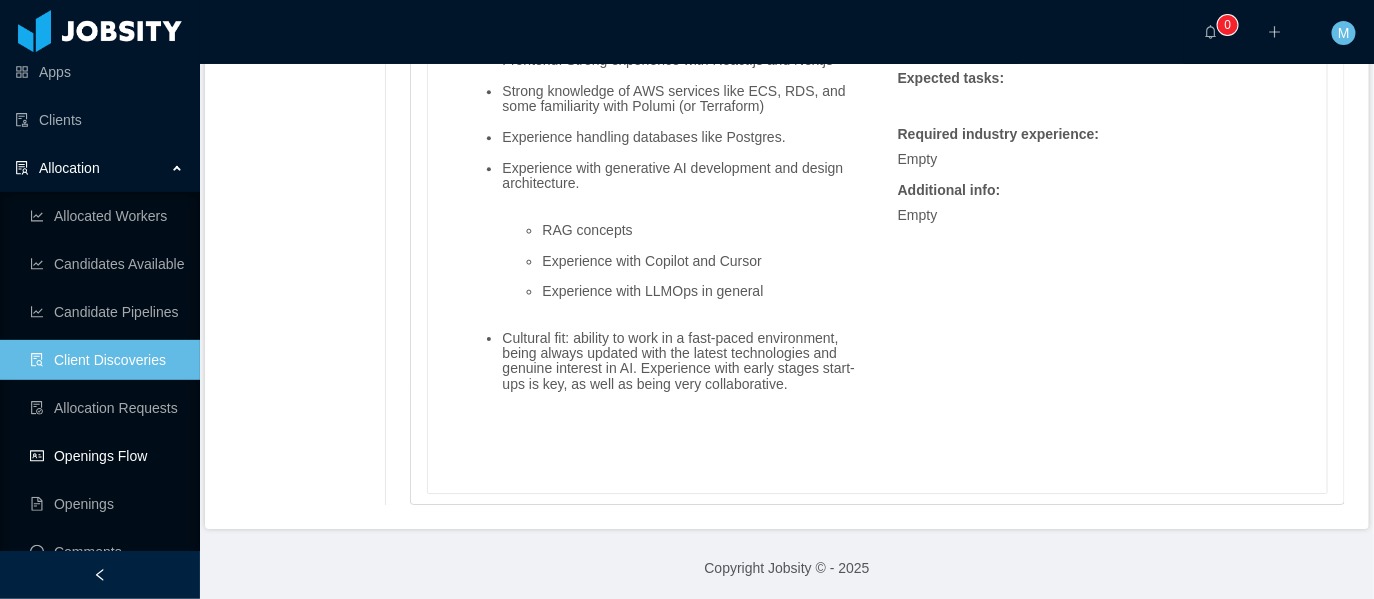 scroll, scrollTop: 63, scrollLeft: 0, axis: vertical 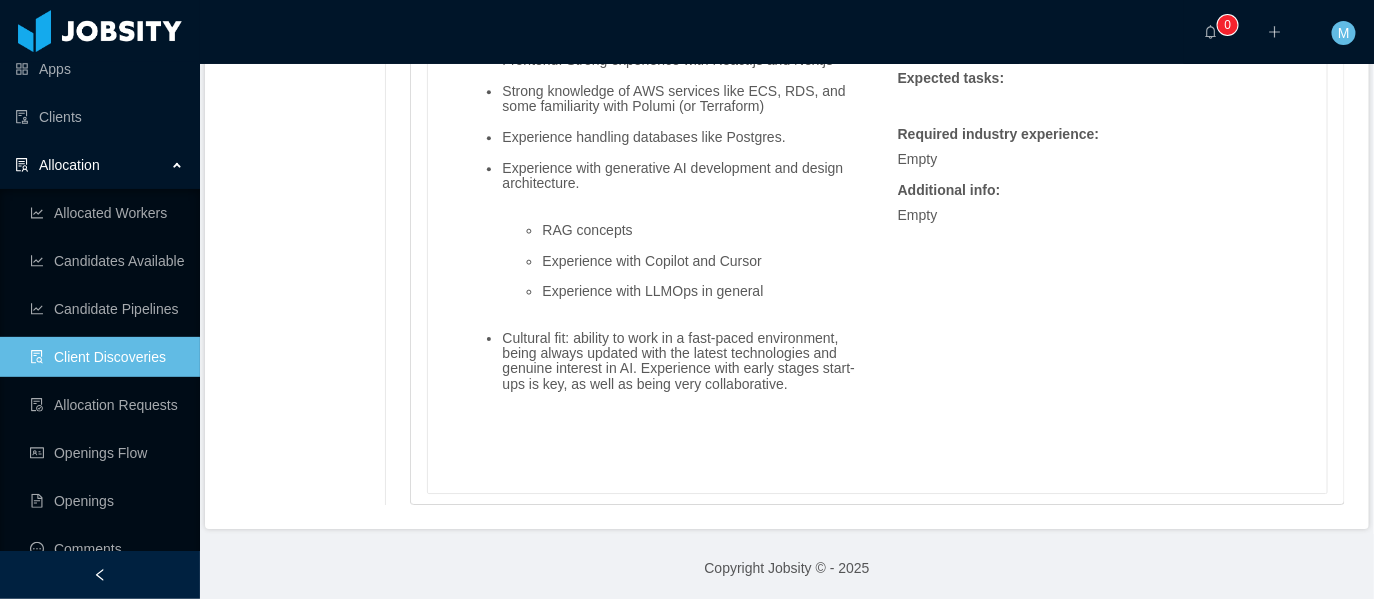 click on "Allocated Workers Candidates Available Candidate Pipelines Client Discoveries Allocation Requests Openings Flow Openings Comments" at bounding box center [100, 381] 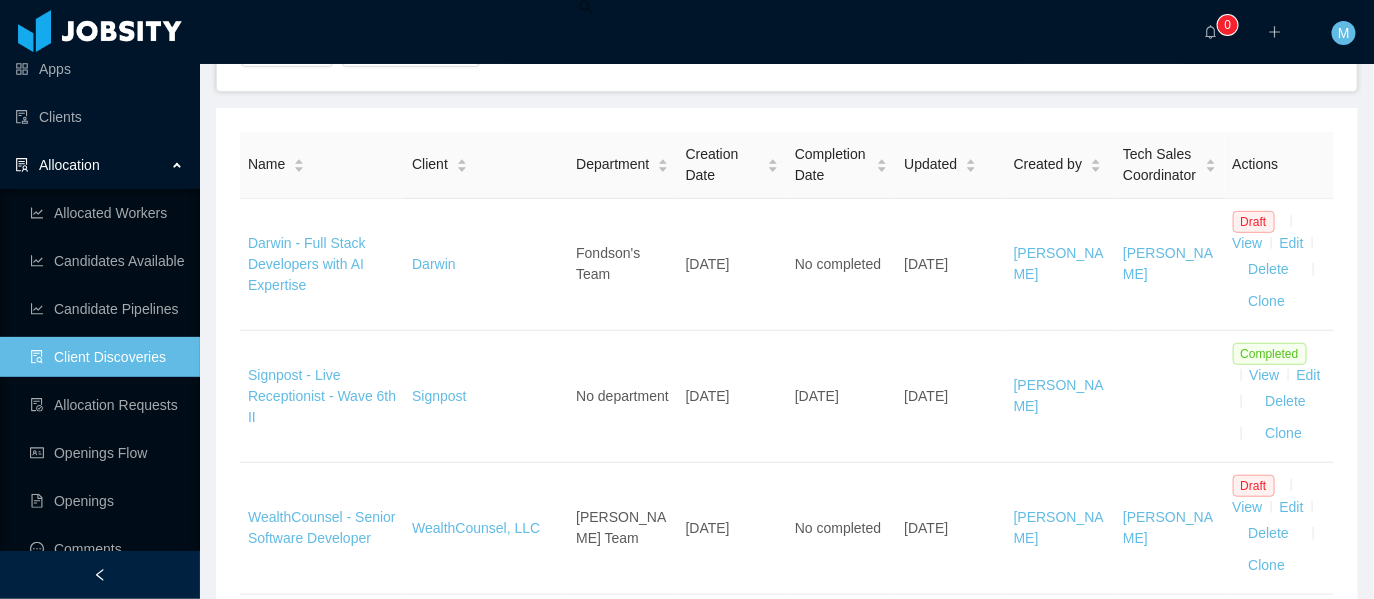 scroll, scrollTop: 0, scrollLeft: 0, axis: both 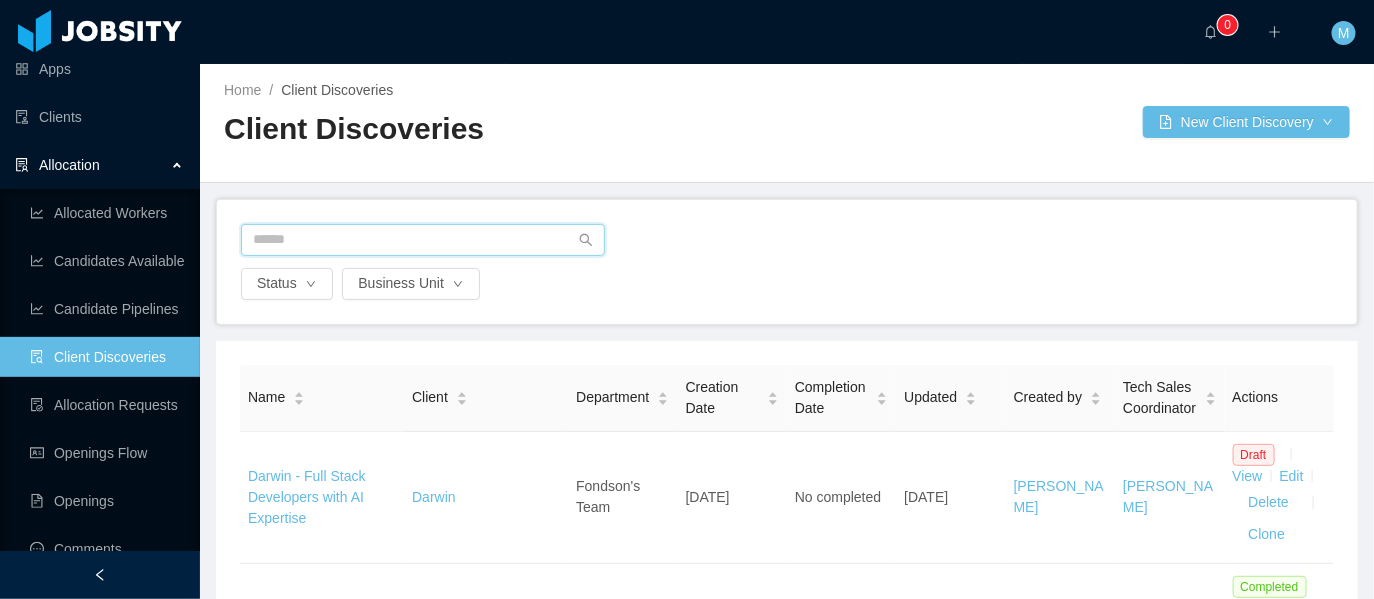 click at bounding box center (423, 240) 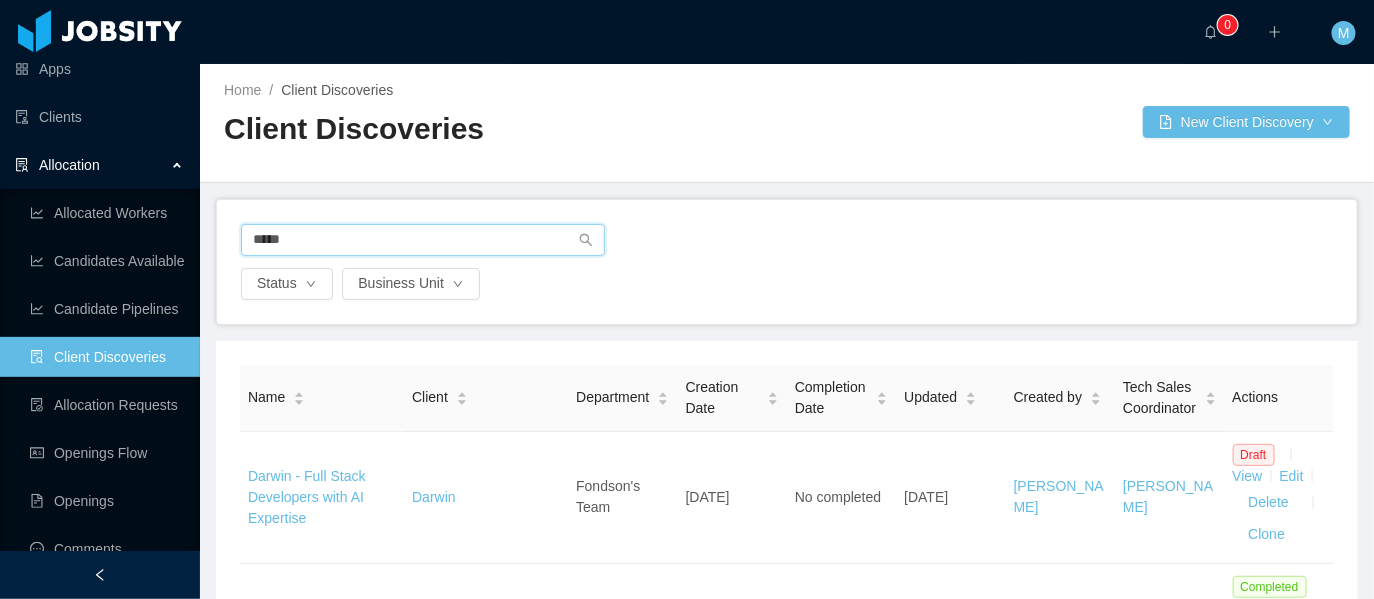 type on "*****" 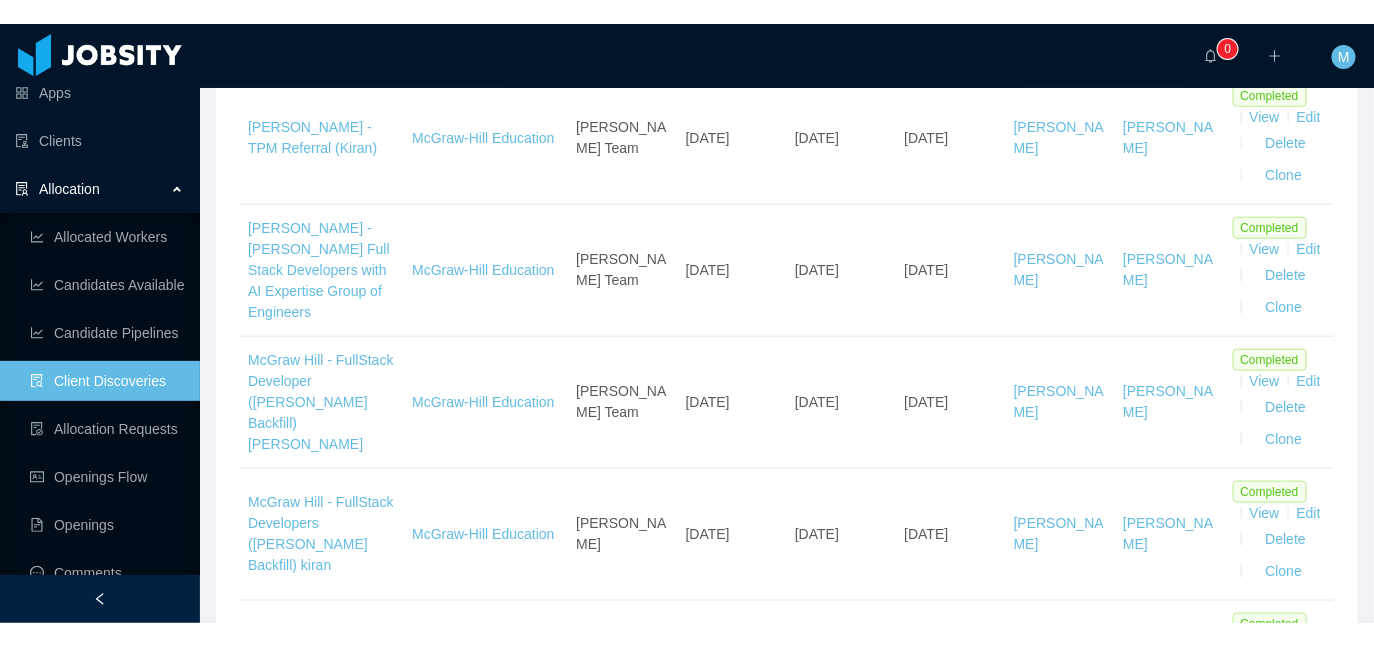 scroll, scrollTop: 514, scrollLeft: 0, axis: vertical 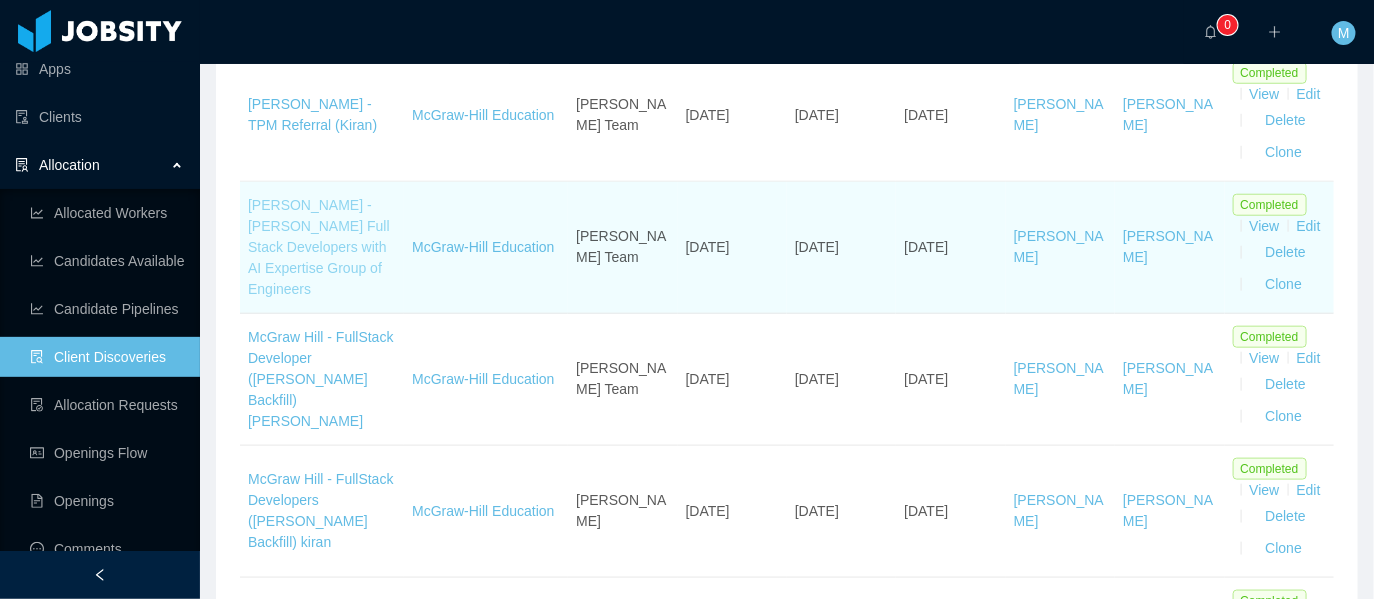 click on "McGraw-Hill - Kiran Prajapat's Full Stack Developers with AI Expertise Group of Engineers" at bounding box center (319, 247) 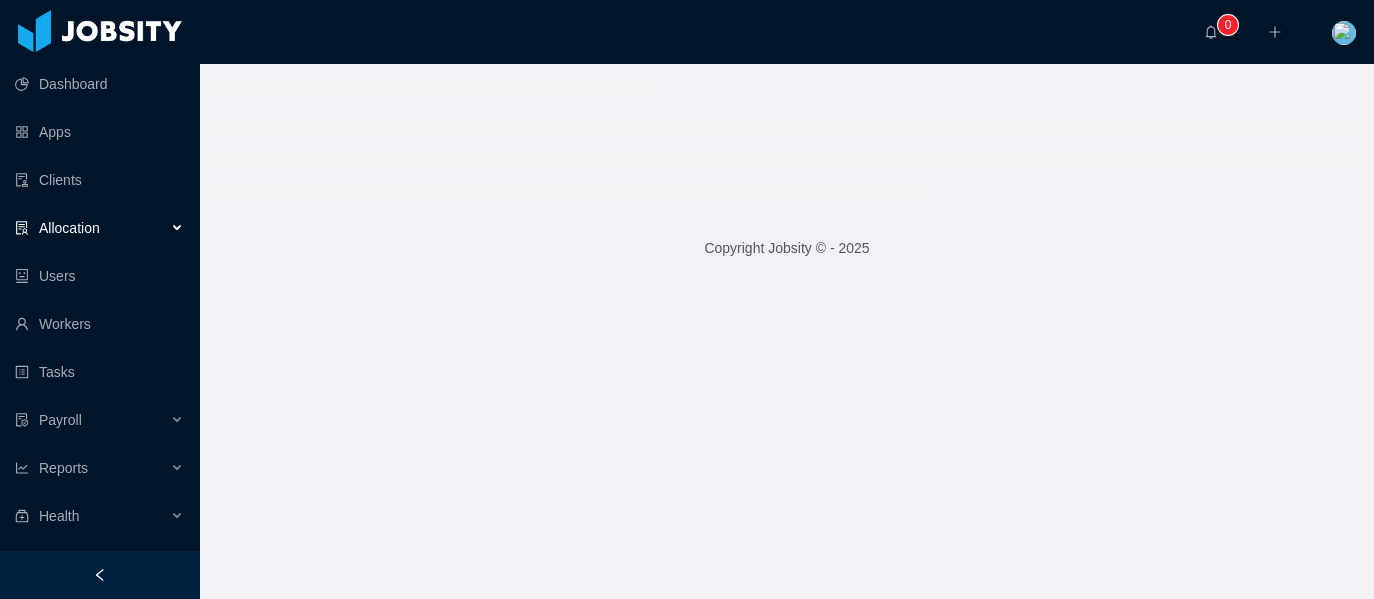 scroll, scrollTop: 0, scrollLeft: 0, axis: both 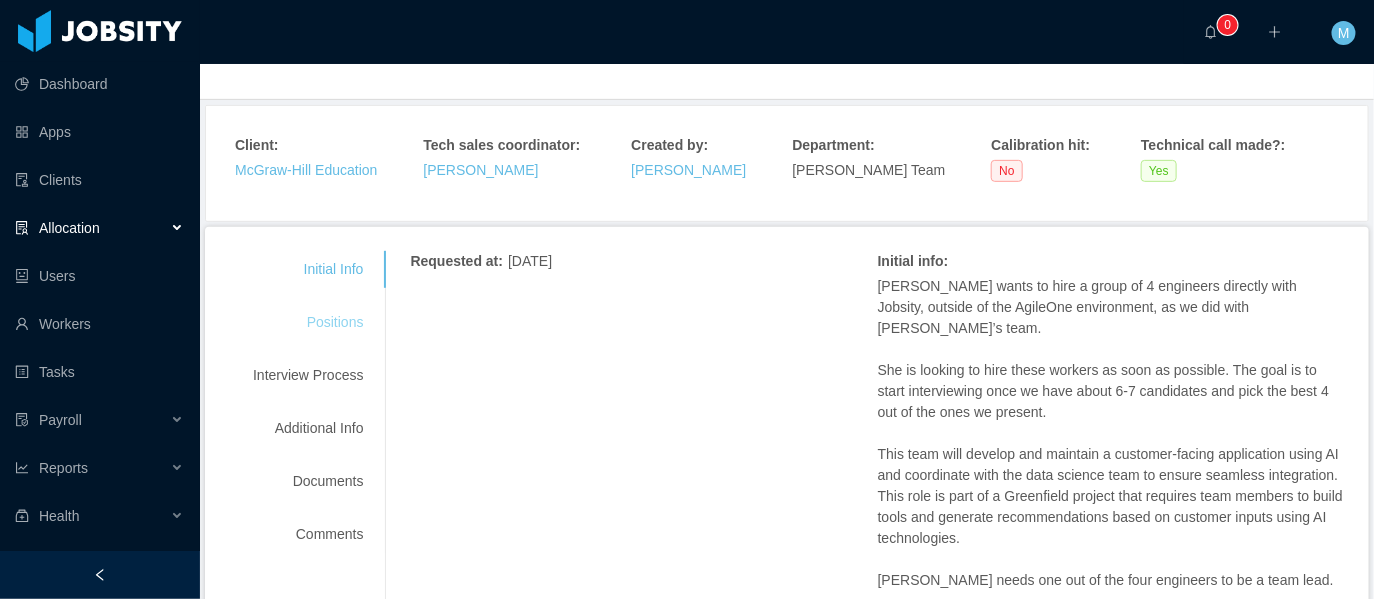 click on "Positions" at bounding box center [308, 322] 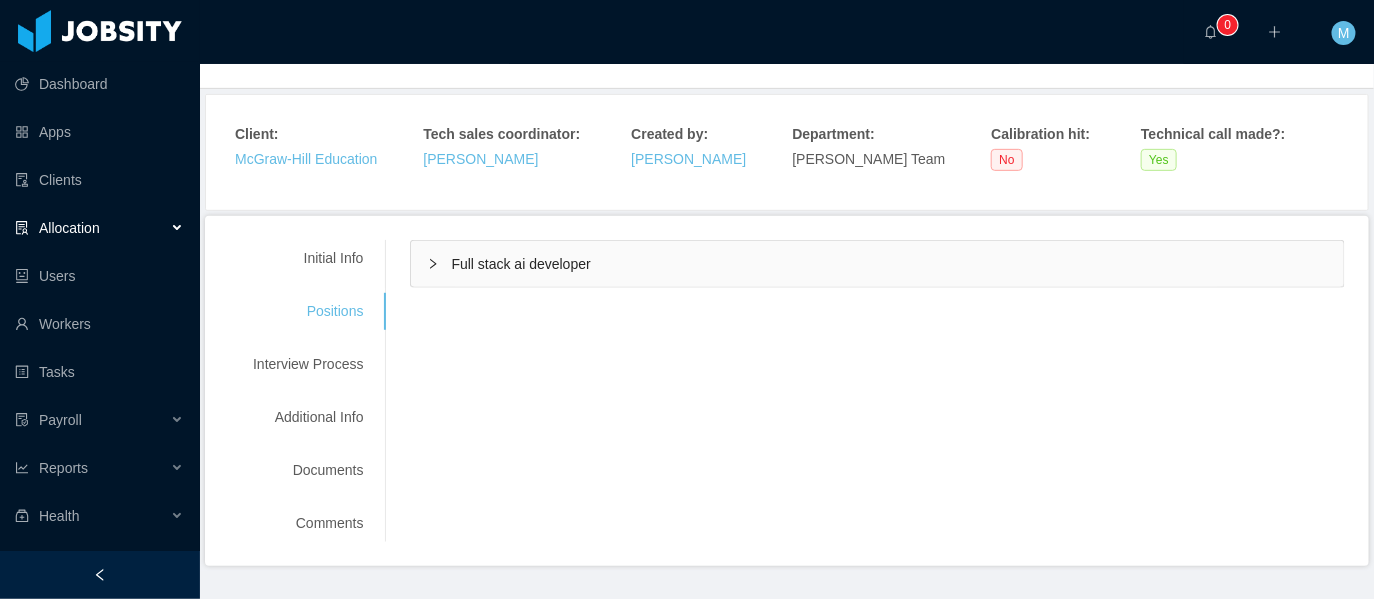 click on "Full stack ai developer" at bounding box center [520, 264] 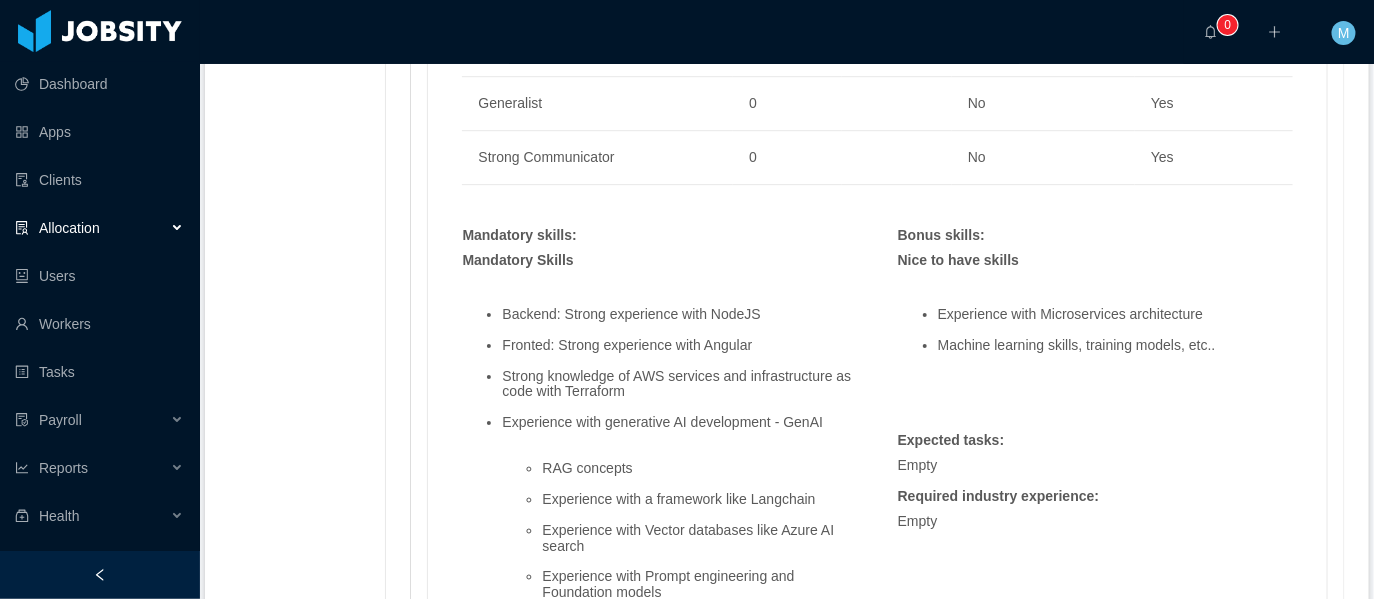 scroll, scrollTop: 2141, scrollLeft: 0, axis: vertical 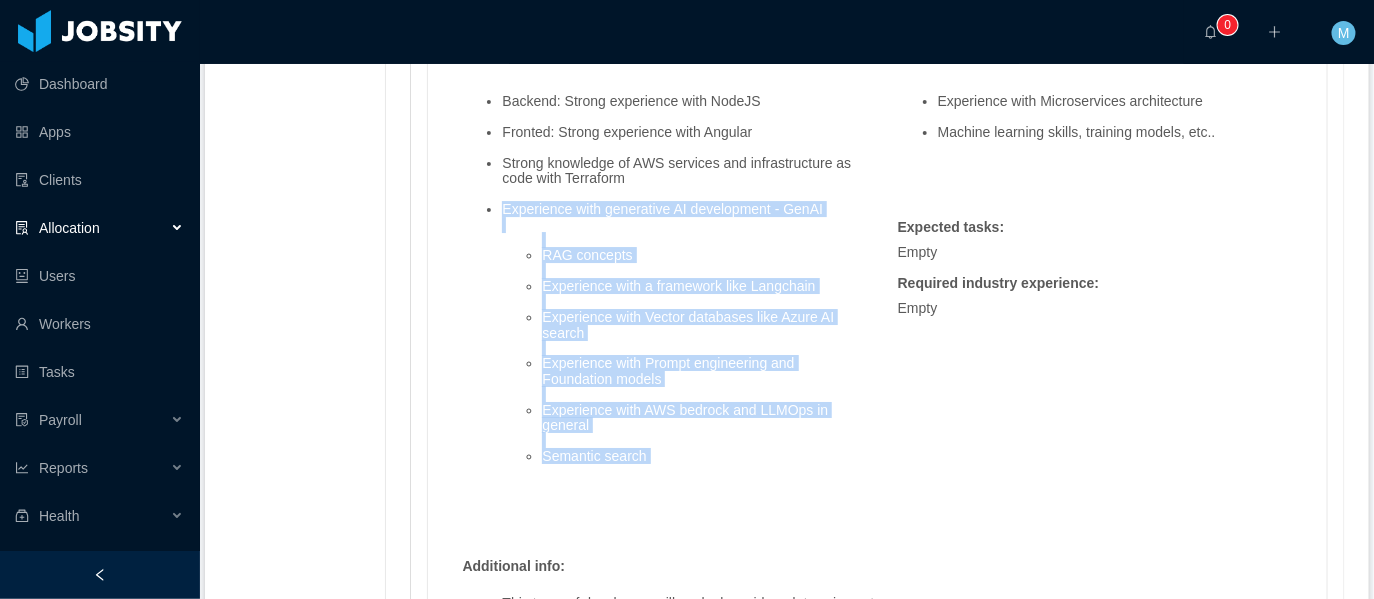 drag, startPoint x: 666, startPoint y: 429, endPoint x: 454, endPoint y: 164, distance: 339.36557 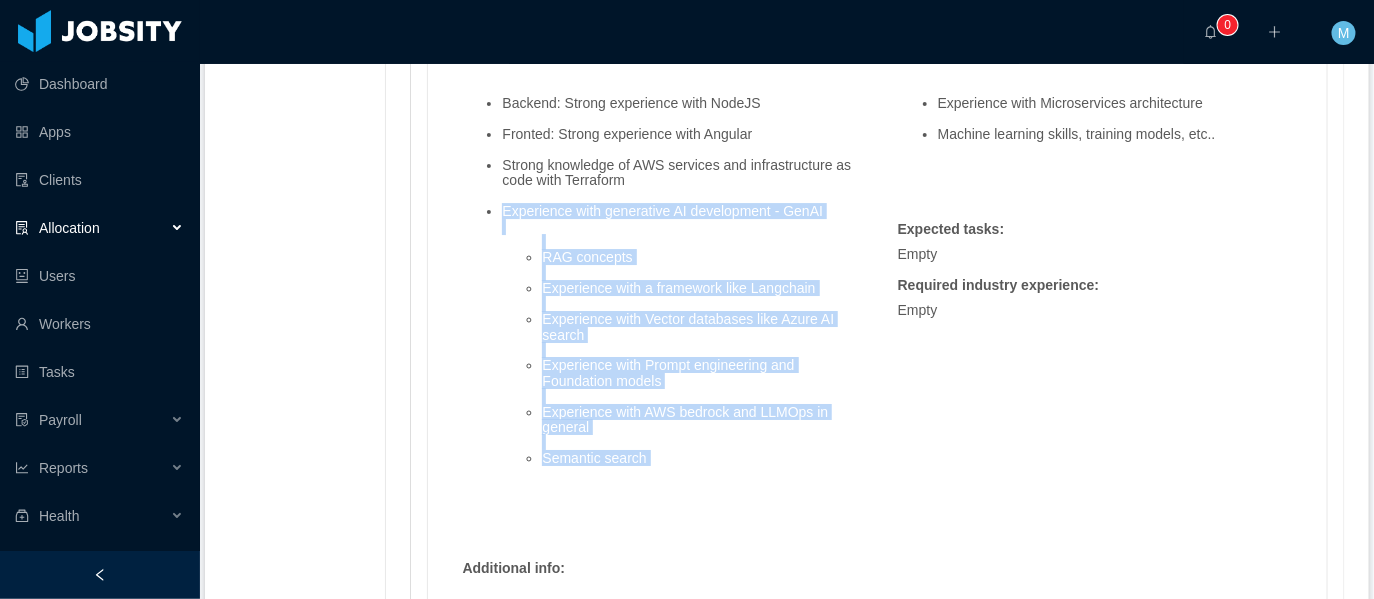 scroll, scrollTop: 2113, scrollLeft: 0, axis: vertical 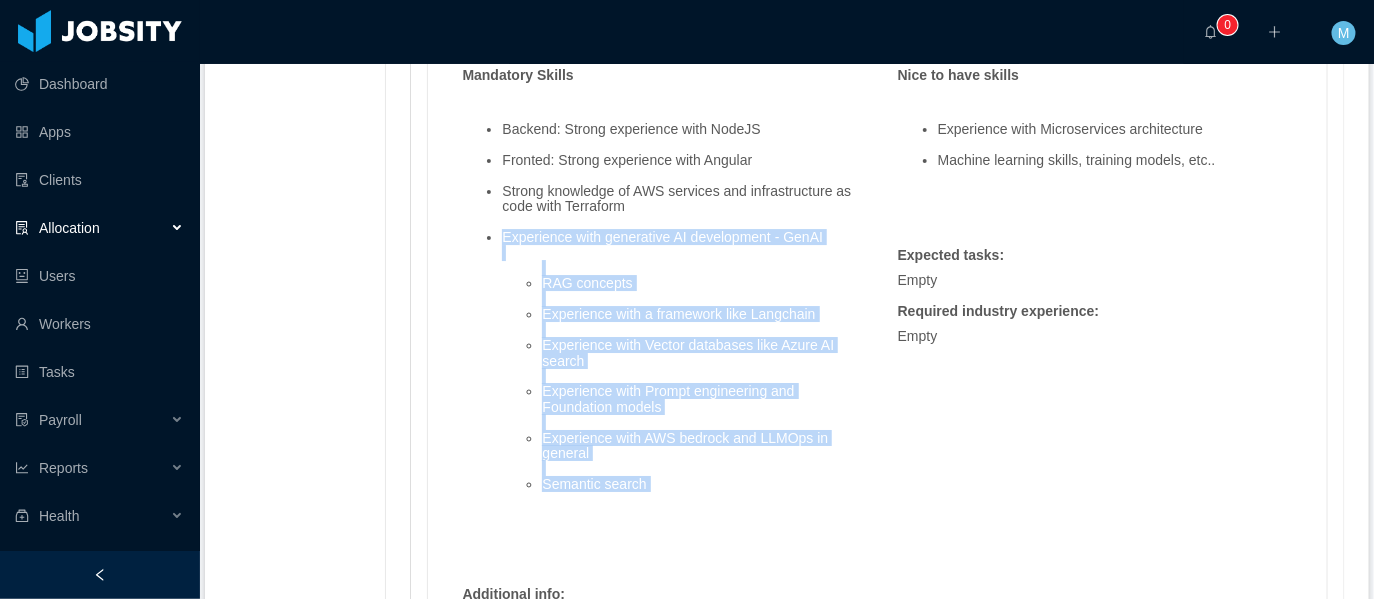 copy on "Experience with generative AI development - GenAI
RAG concepts
Experience with a framework like Langchain
Experience with Vector databases like Azure AI search
Experience with Prompt engineering and Foundation models
Experience with AWS bedrock and LLMOps in general
Semantic search" 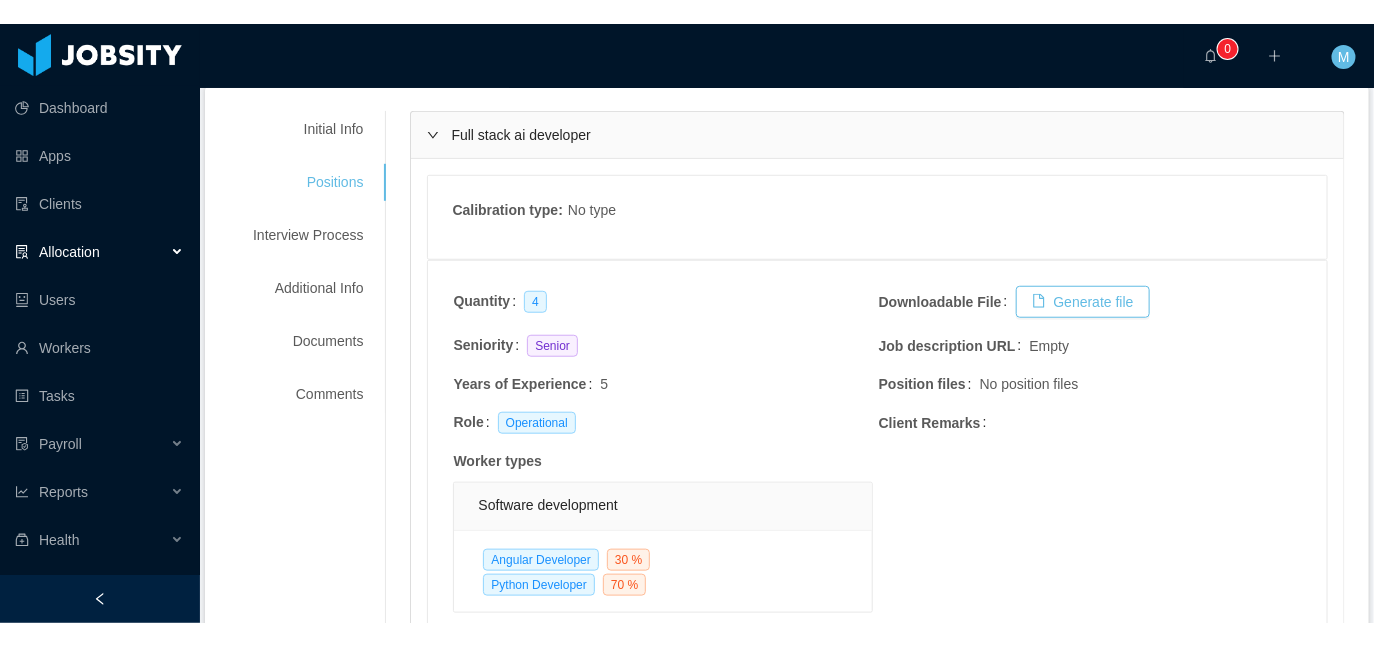 scroll, scrollTop: 0, scrollLeft: 0, axis: both 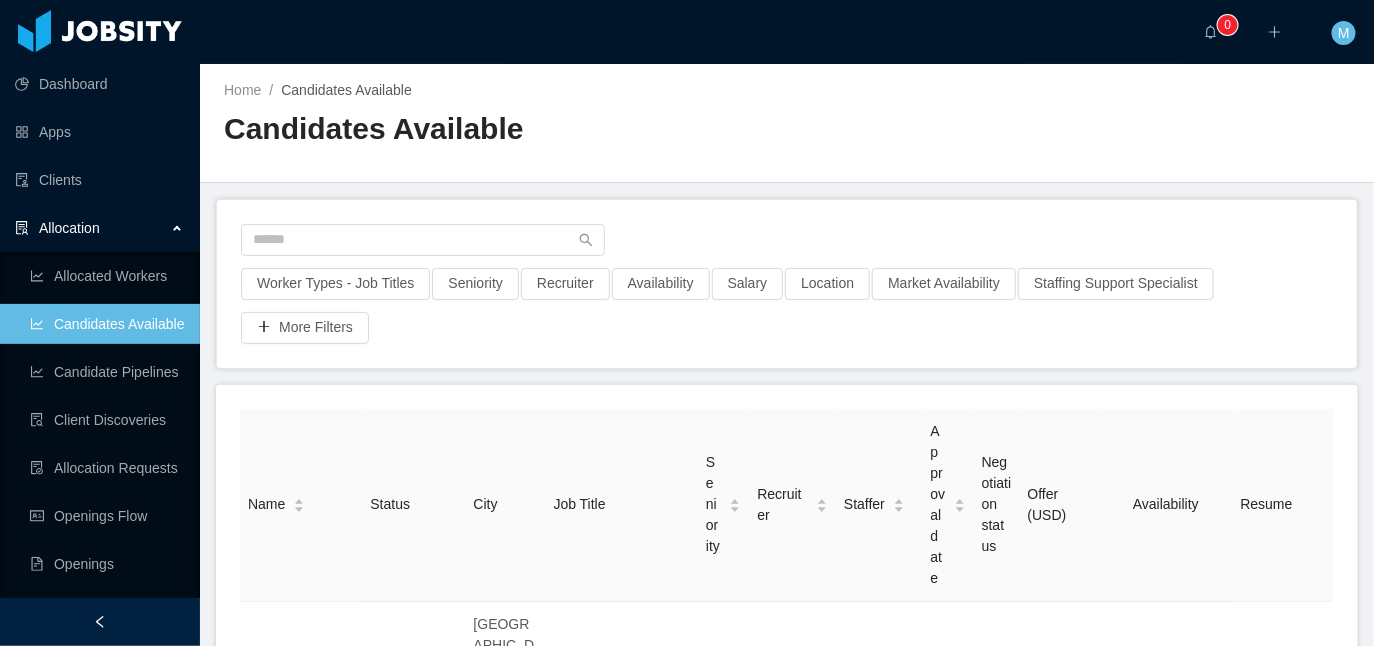 click on "Home / Candidates Available / Candidates Available" at bounding box center [787, 123] 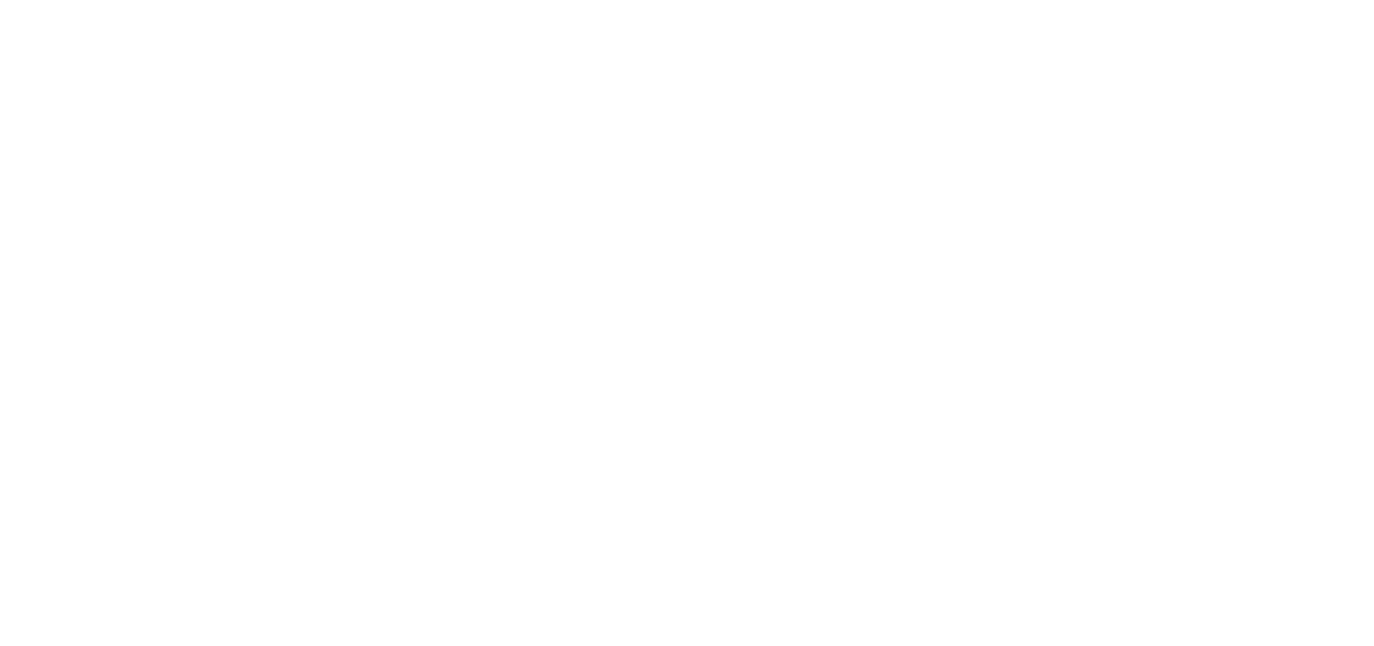 scroll, scrollTop: 0, scrollLeft: 0, axis: both 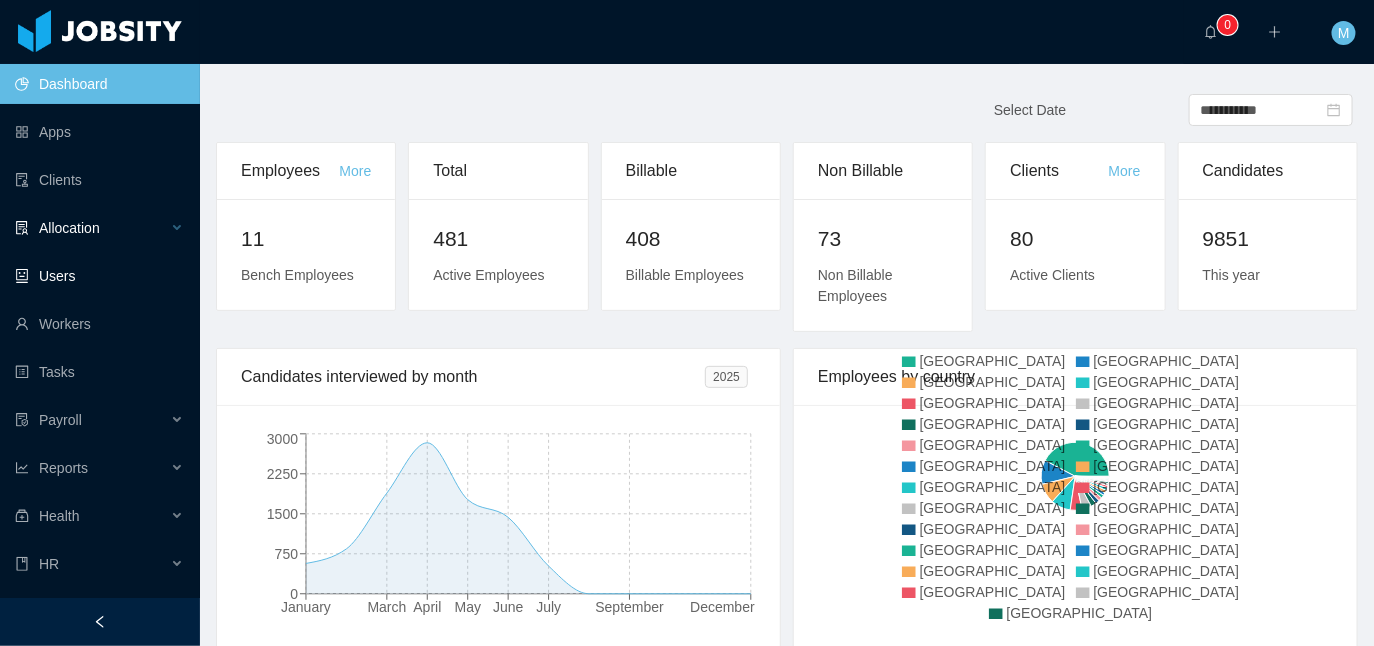 click on "Allocation" at bounding box center (100, 228) 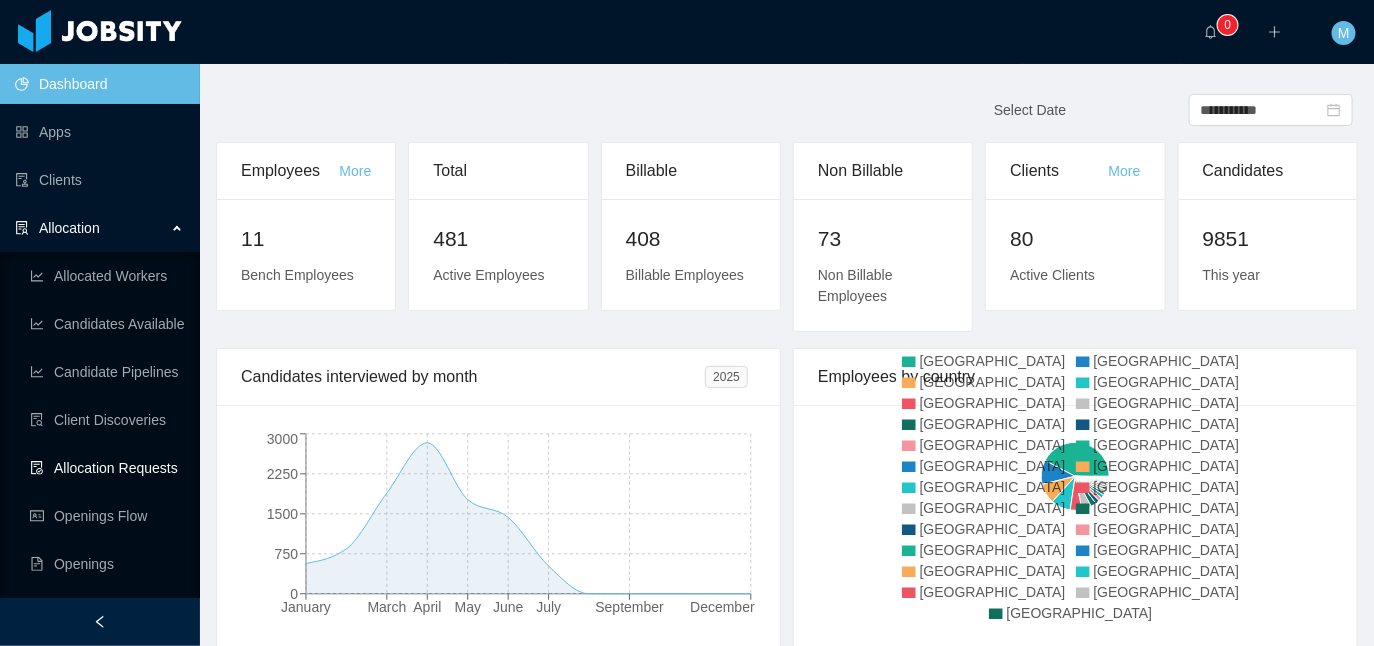 scroll, scrollTop: 421, scrollLeft: 0, axis: vertical 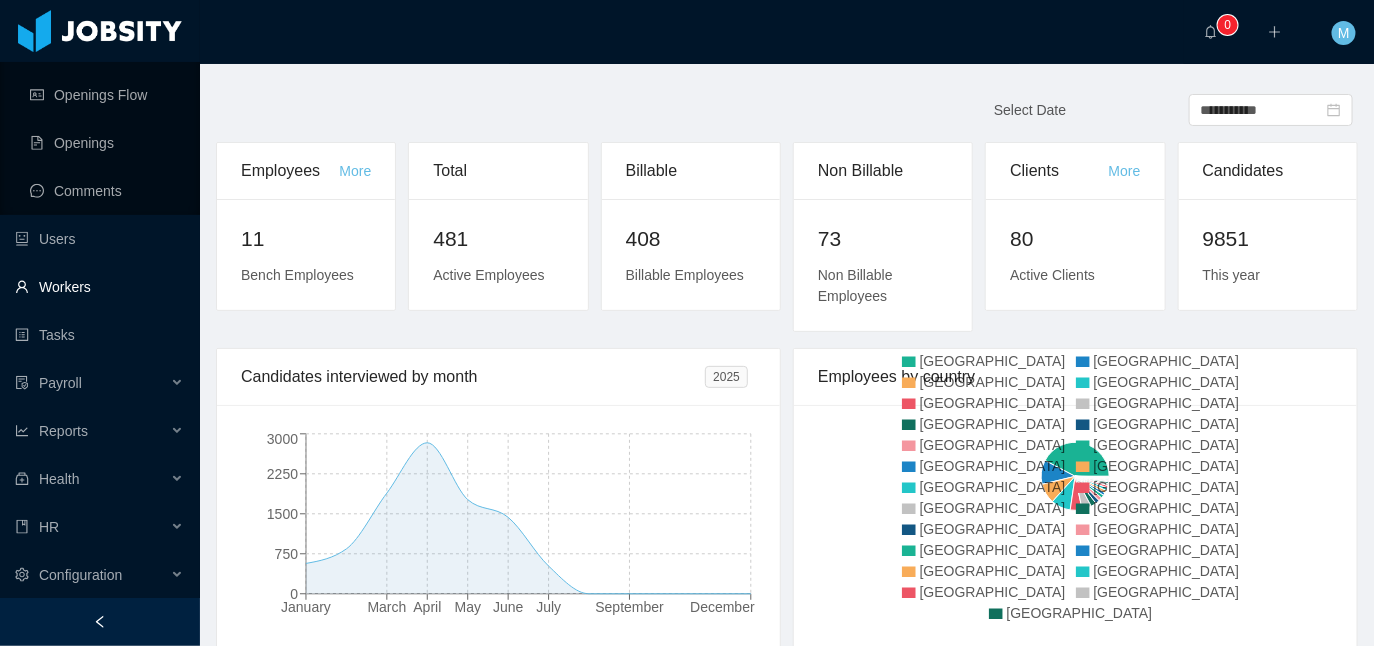 click on "Workers" at bounding box center [99, 287] 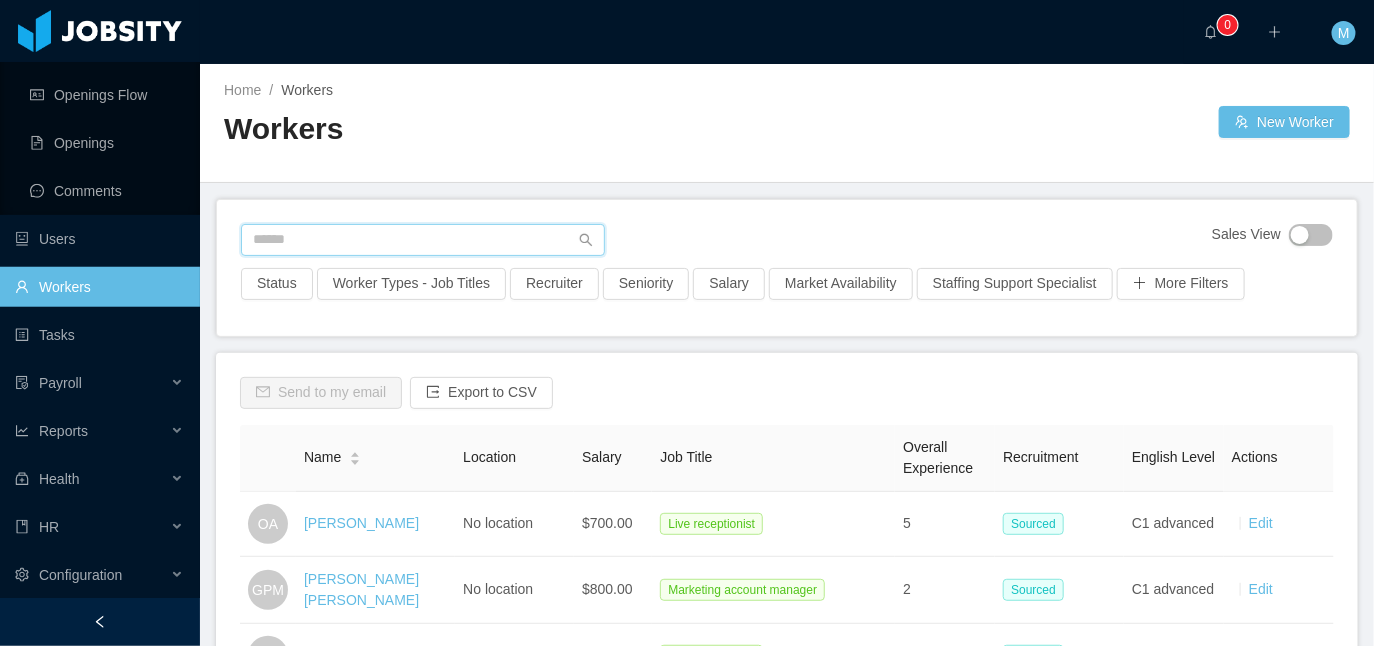 click at bounding box center [423, 240] 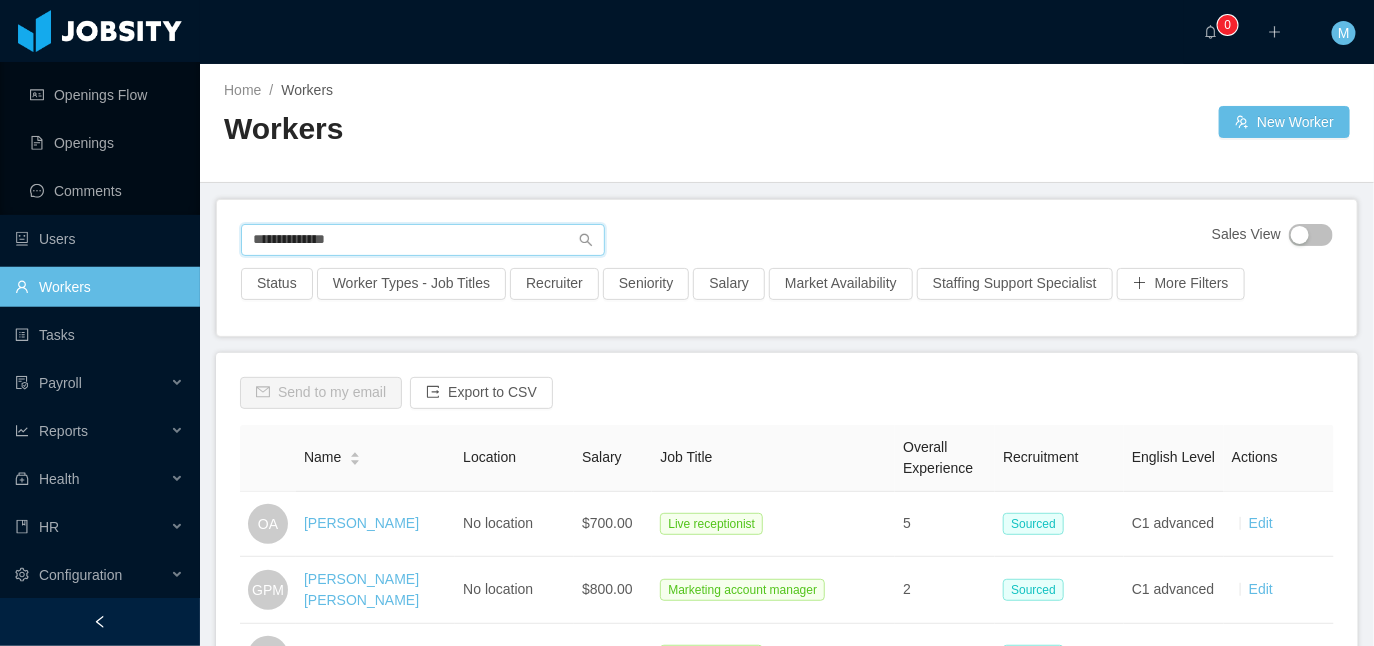 type on "**********" 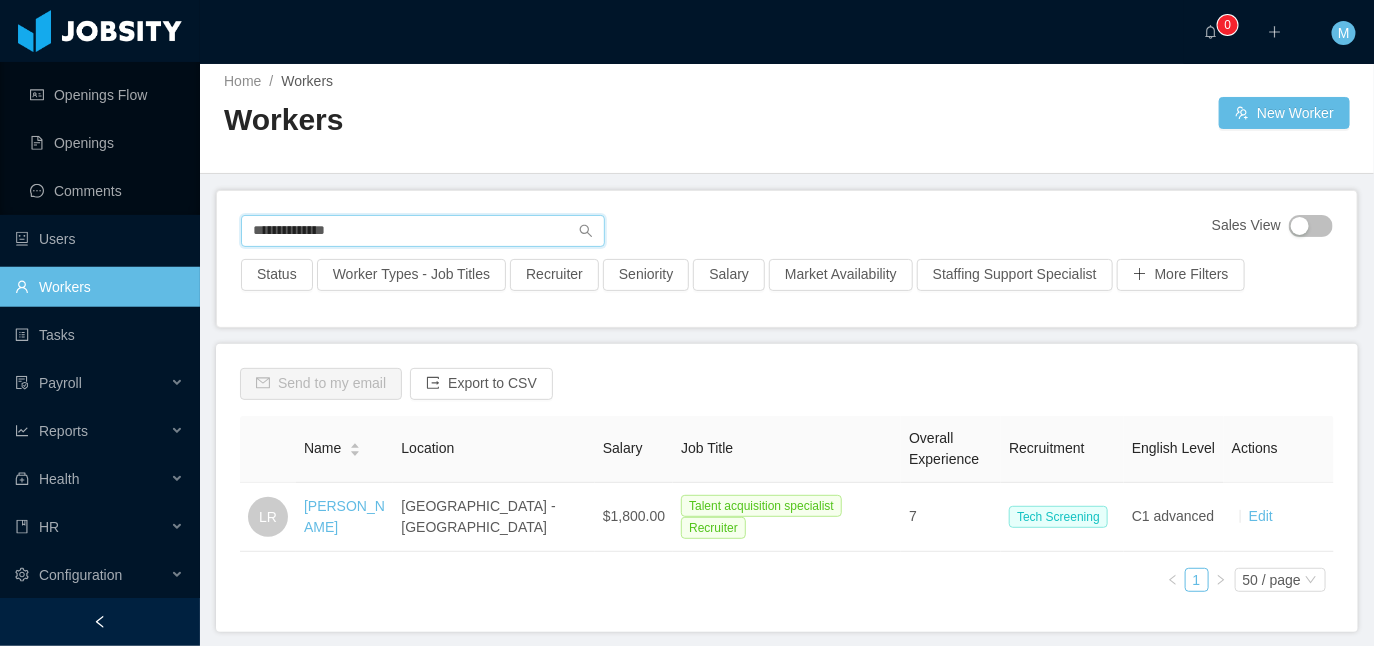 scroll, scrollTop: 10, scrollLeft: 0, axis: vertical 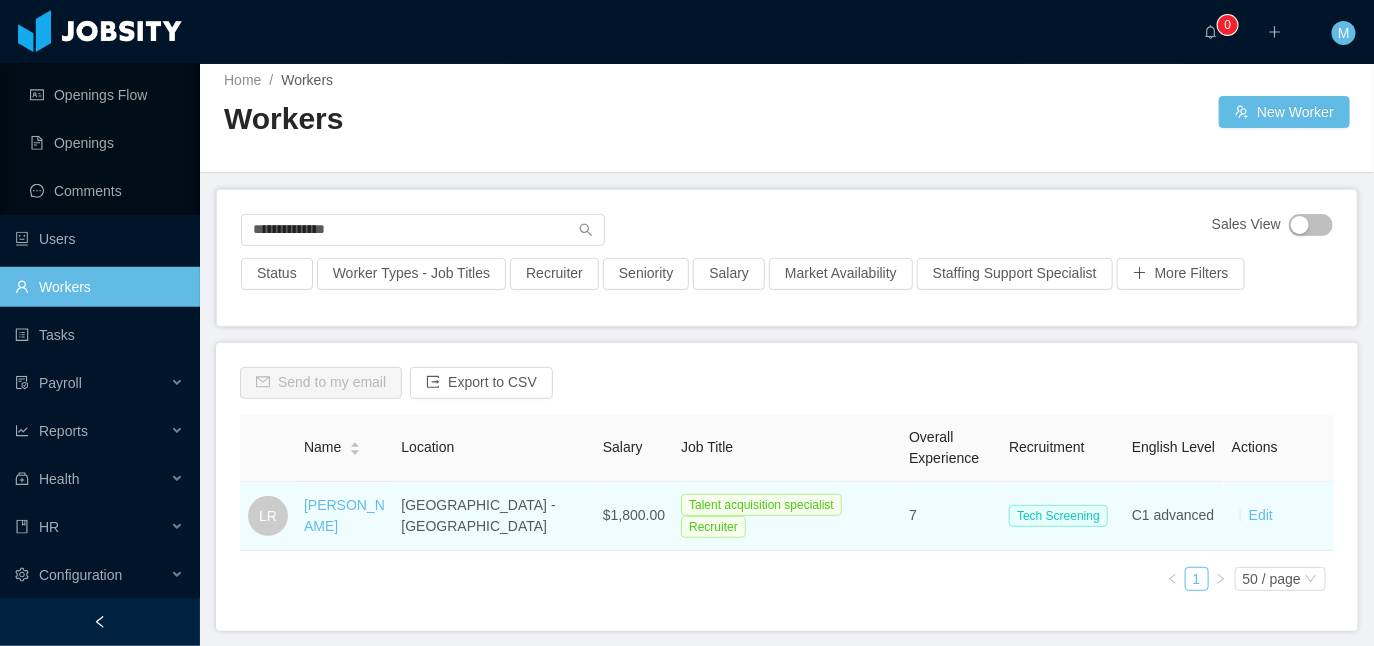 click on "[PERSON_NAME]" at bounding box center [344, 516] 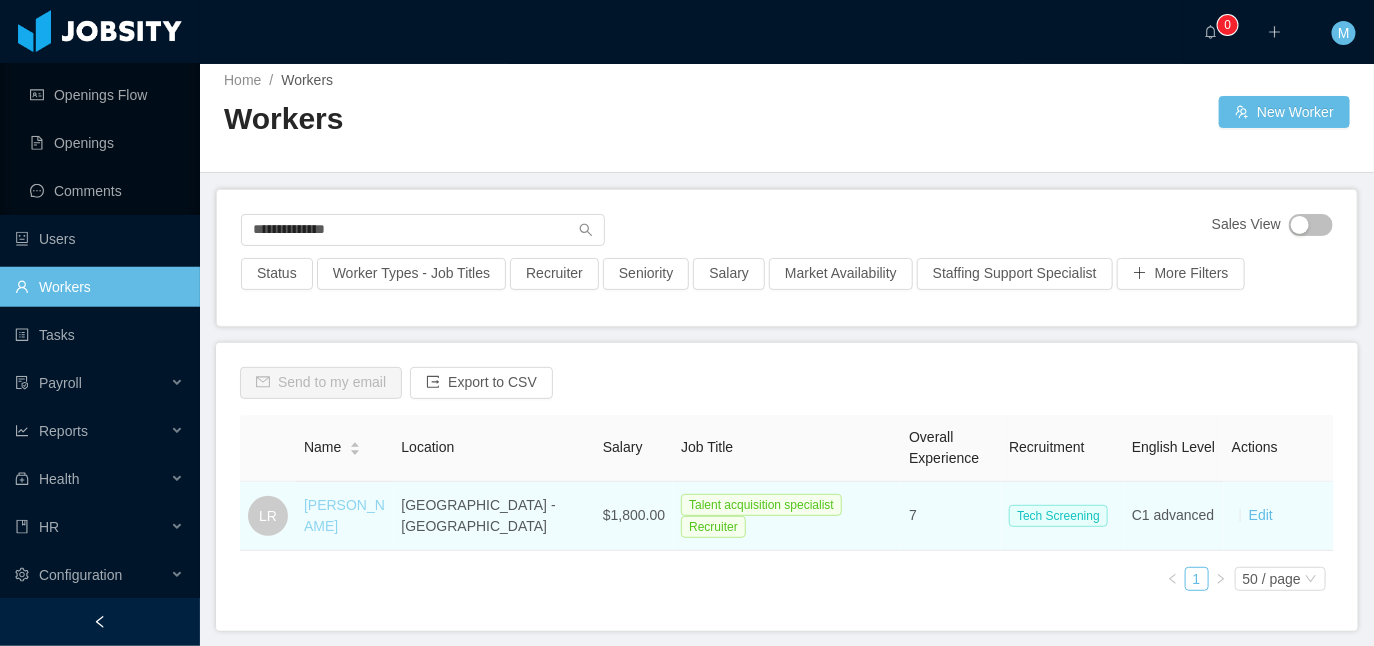 click on "[PERSON_NAME]" at bounding box center [344, 515] 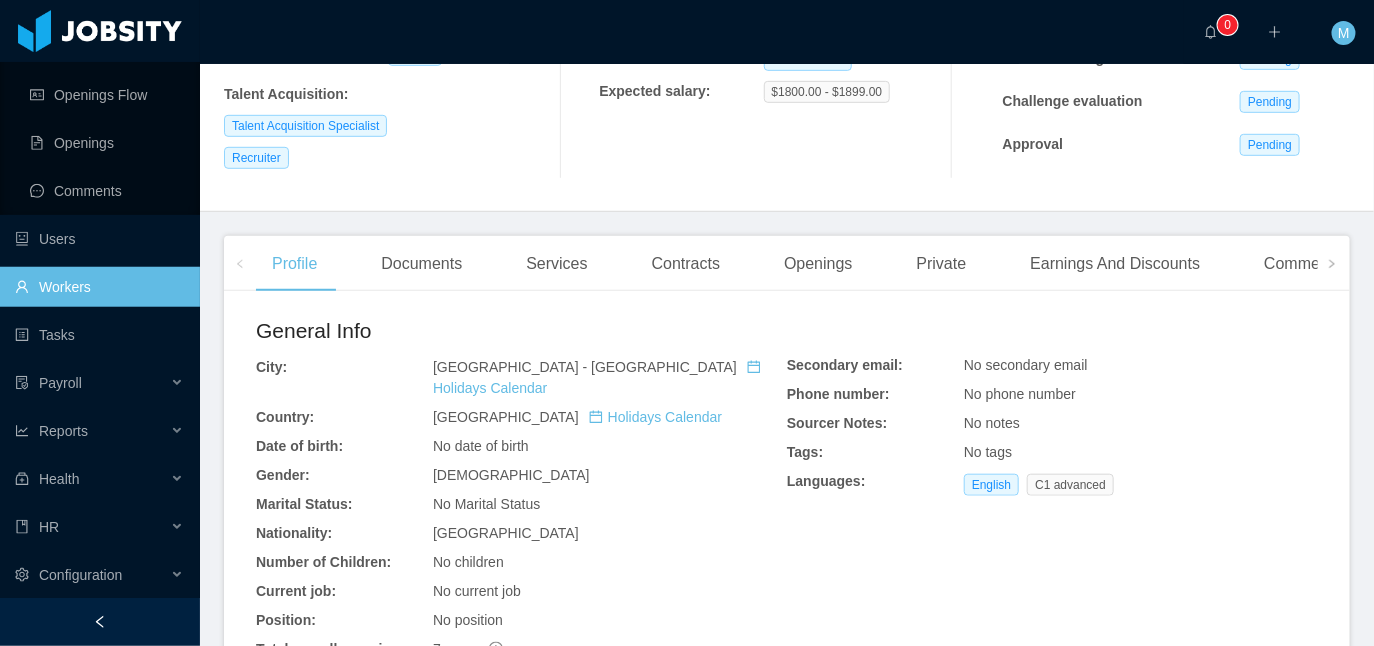 scroll, scrollTop: 575, scrollLeft: 0, axis: vertical 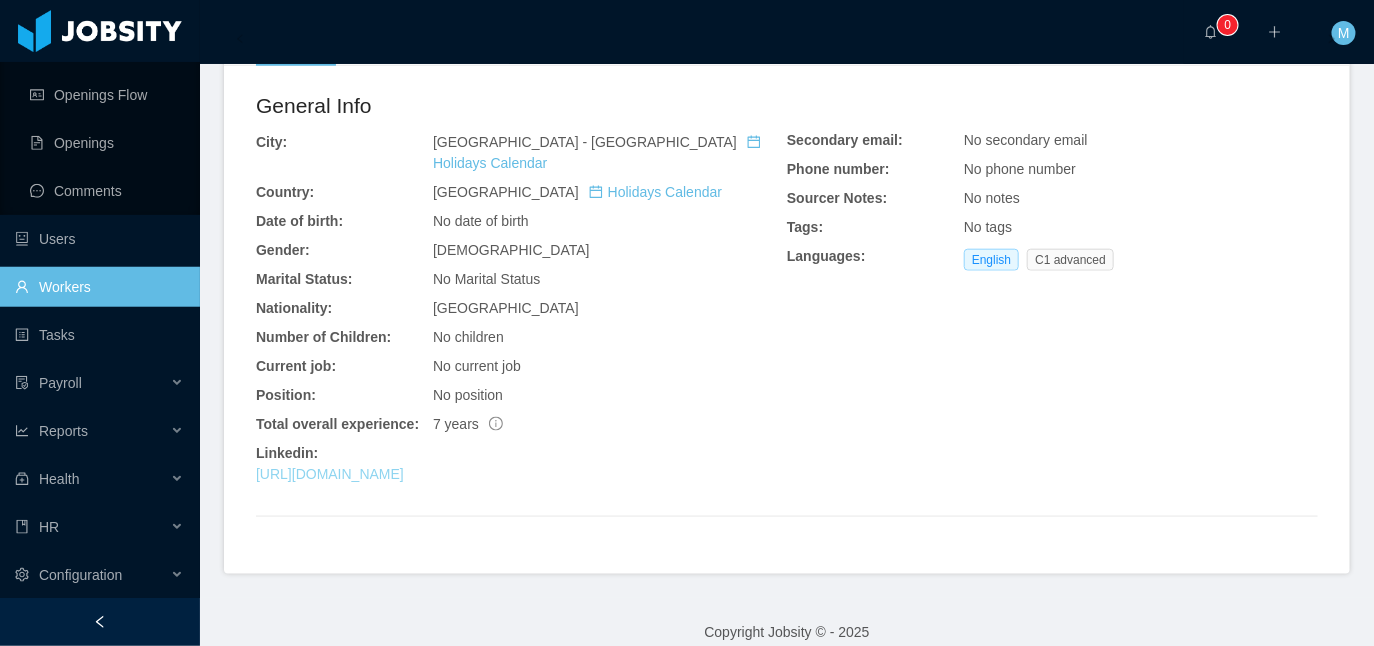 click on "[URL][DOMAIN_NAME]" at bounding box center [330, 474] 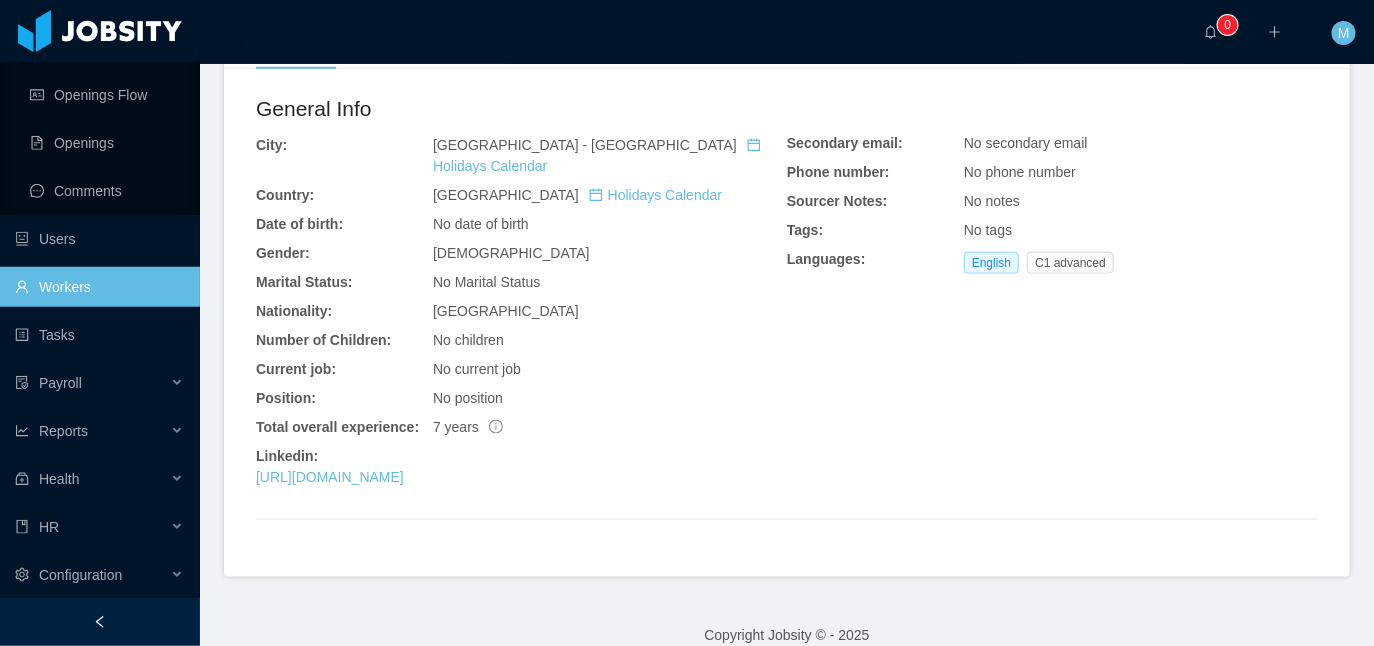 scroll, scrollTop: 571, scrollLeft: 0, axis: vertical 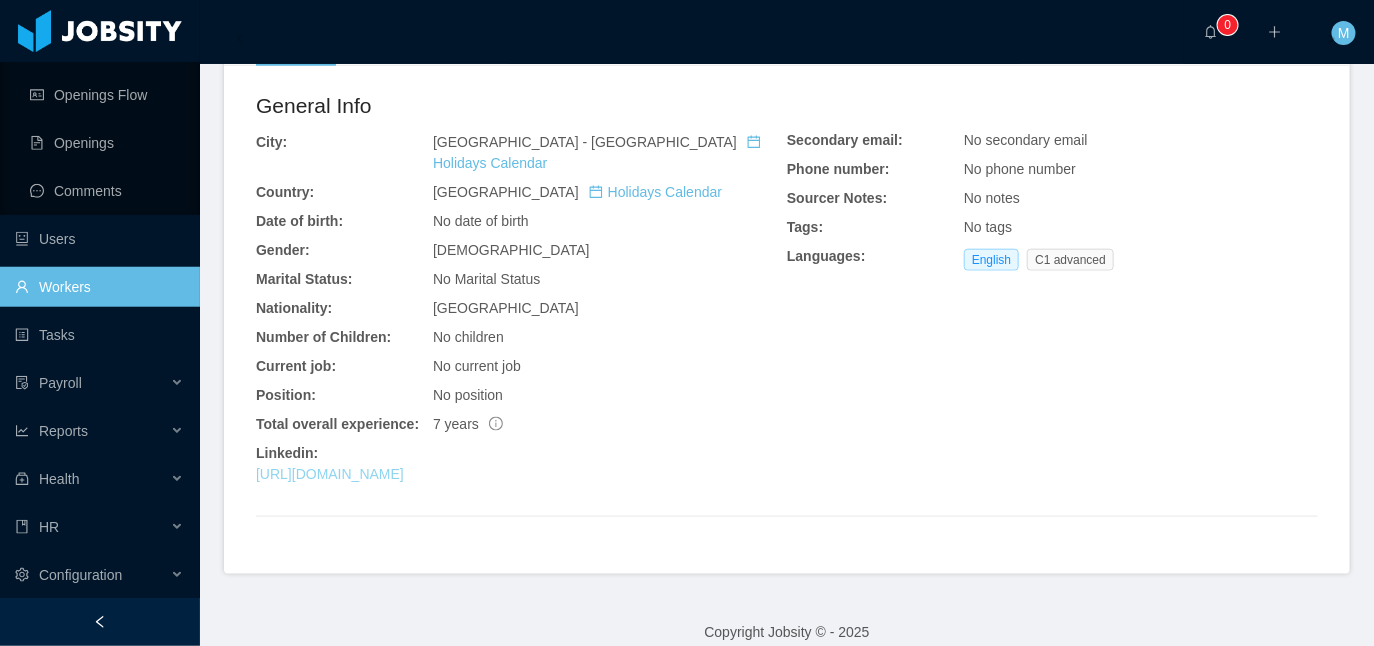 click on "[URL][DOMAIN_NAME]" at bounding box center (330, 474) 